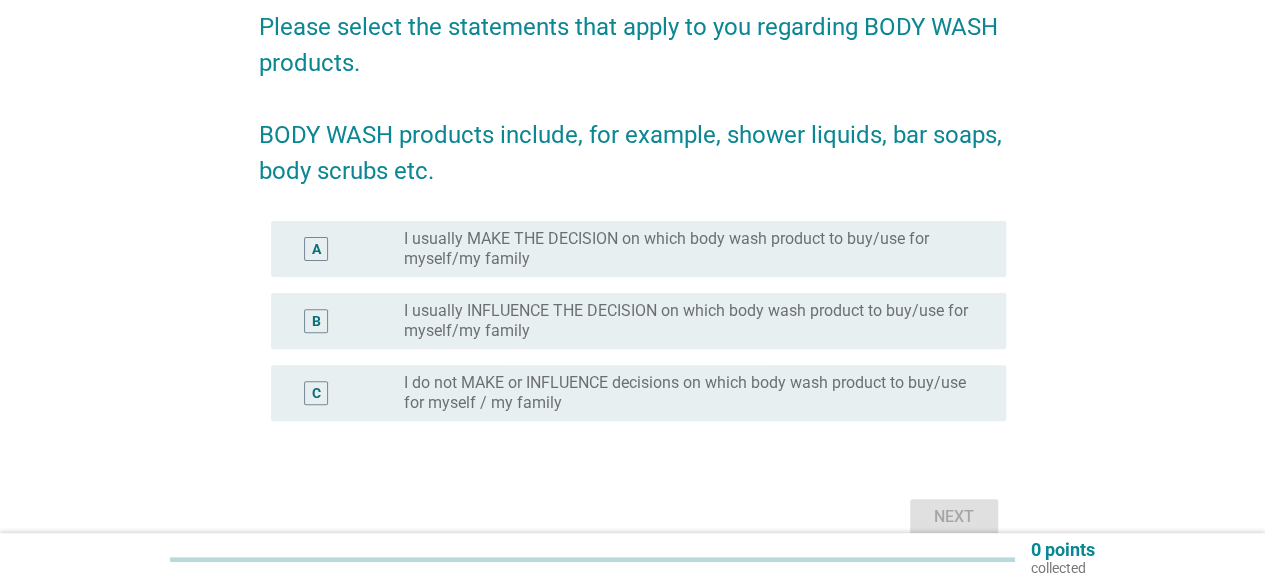 scroll, scrollTop: 200, scrollLeft: 0, axis: vertical 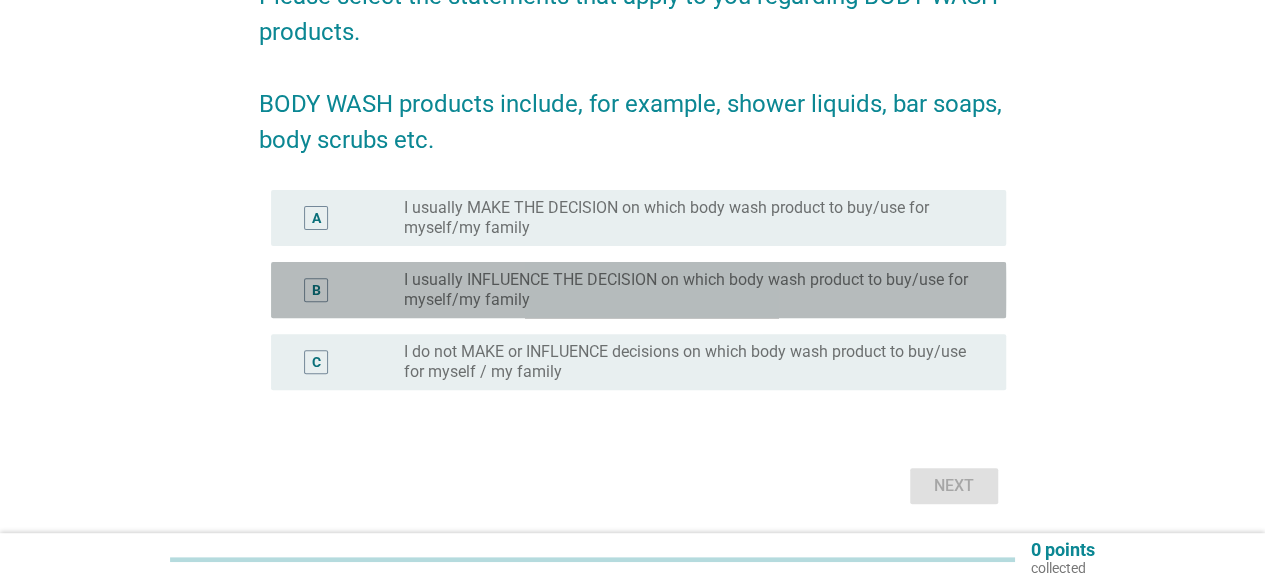click on "I usually INFLUENCE THE DECISION on which body wash product to buy/use for myself/my family" at bounding box center (689, 290) 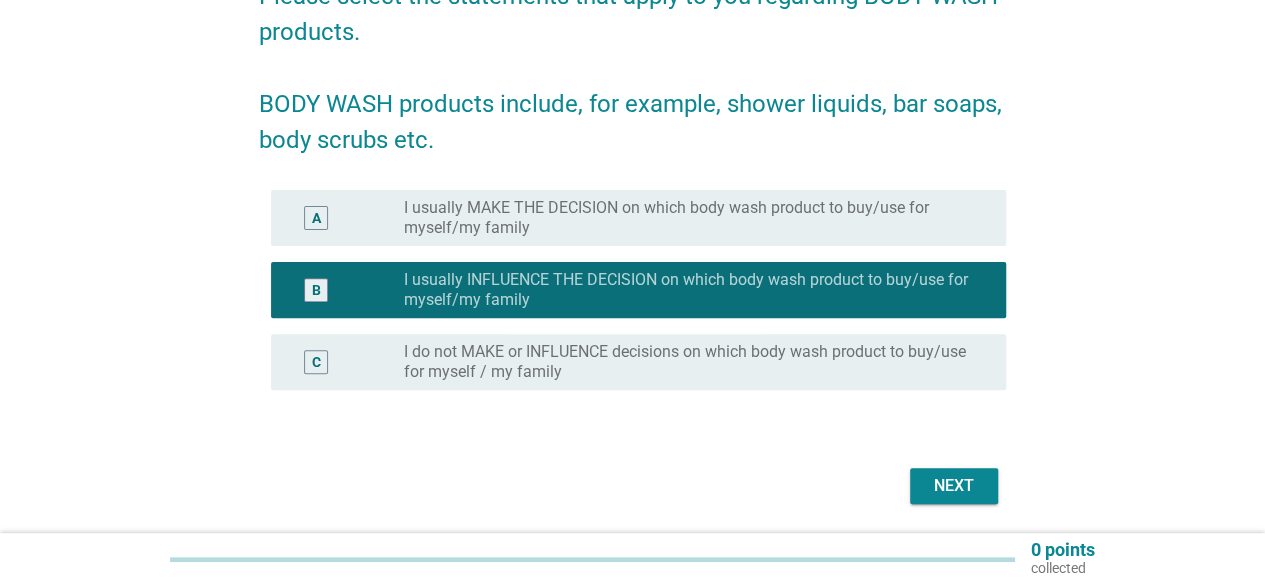 click on "Next" at bounding box center (954, 486) 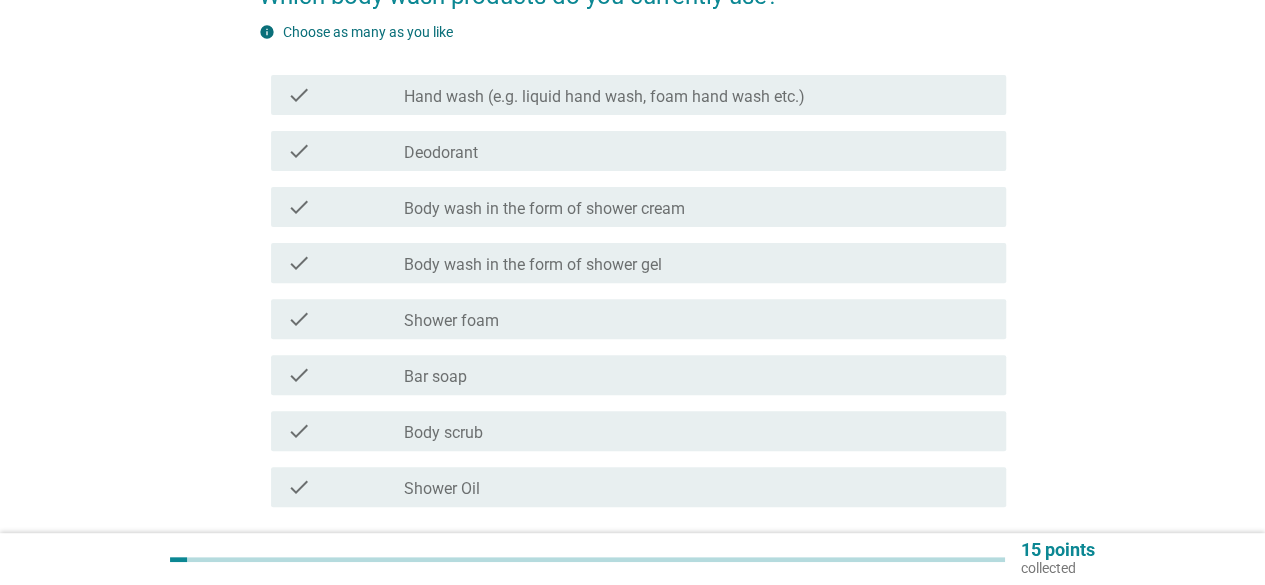 scroll, scrollTop: 0, scrollLeft: 0, axis: both 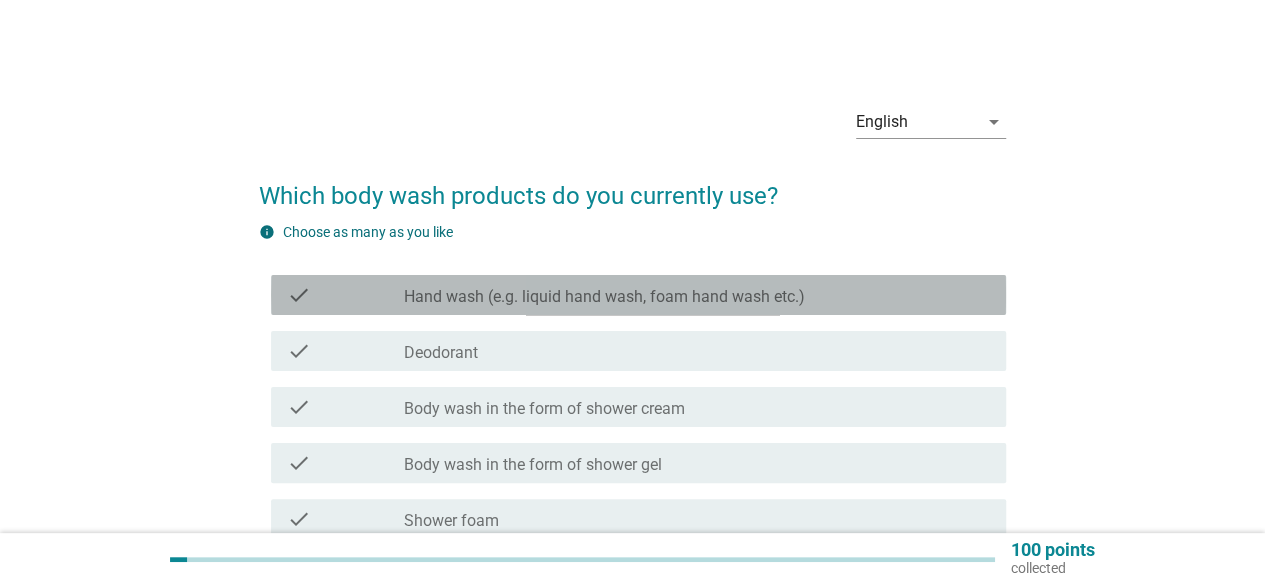 click on "check_box_outline_blank Hand wash (e.g. liquid hand wash, foam hand wash etc.)" at bounding box center [697, 295] 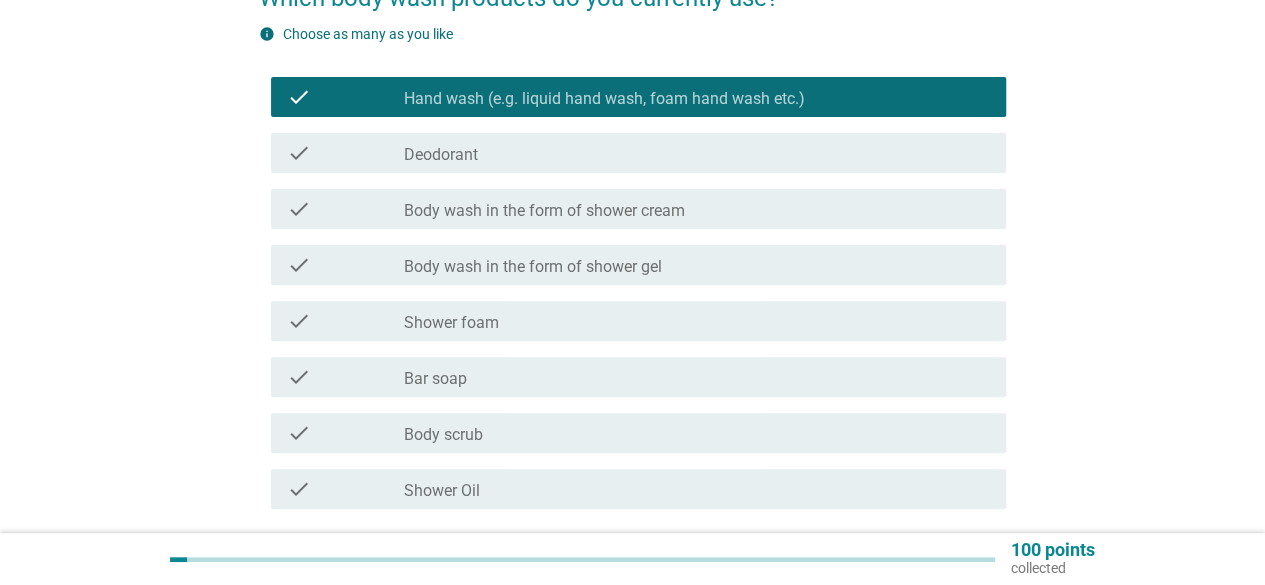 scroll, scrollTop: 200, scrollLeft: 0, axis: vertical 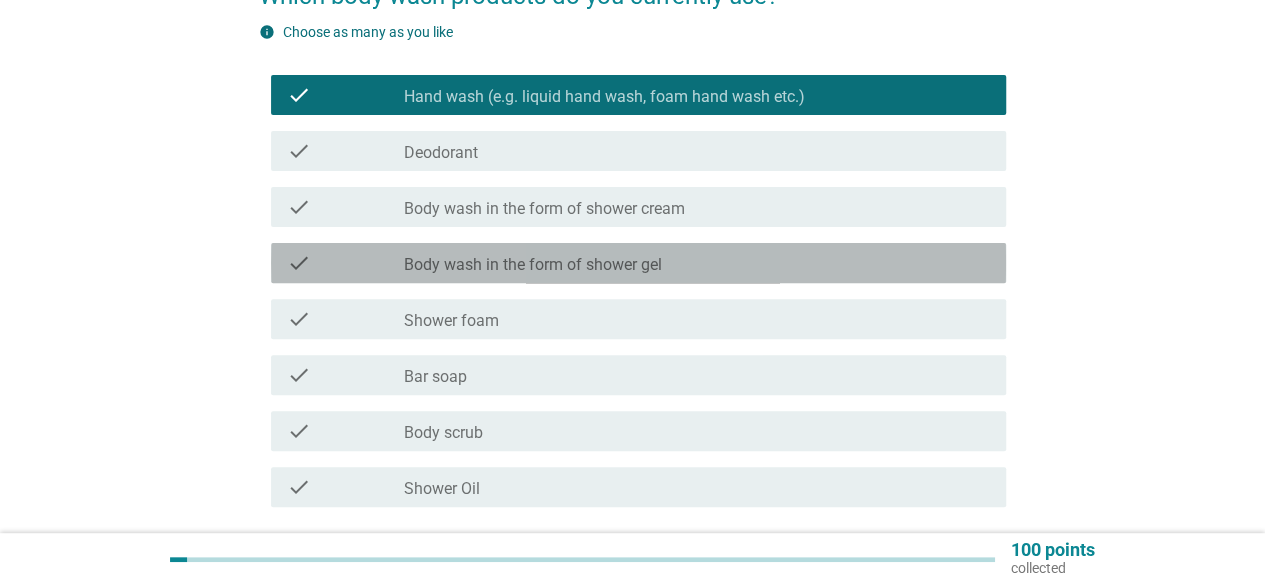 click on "Body wash in the form of shower gel" at bounding box center (533, 265) 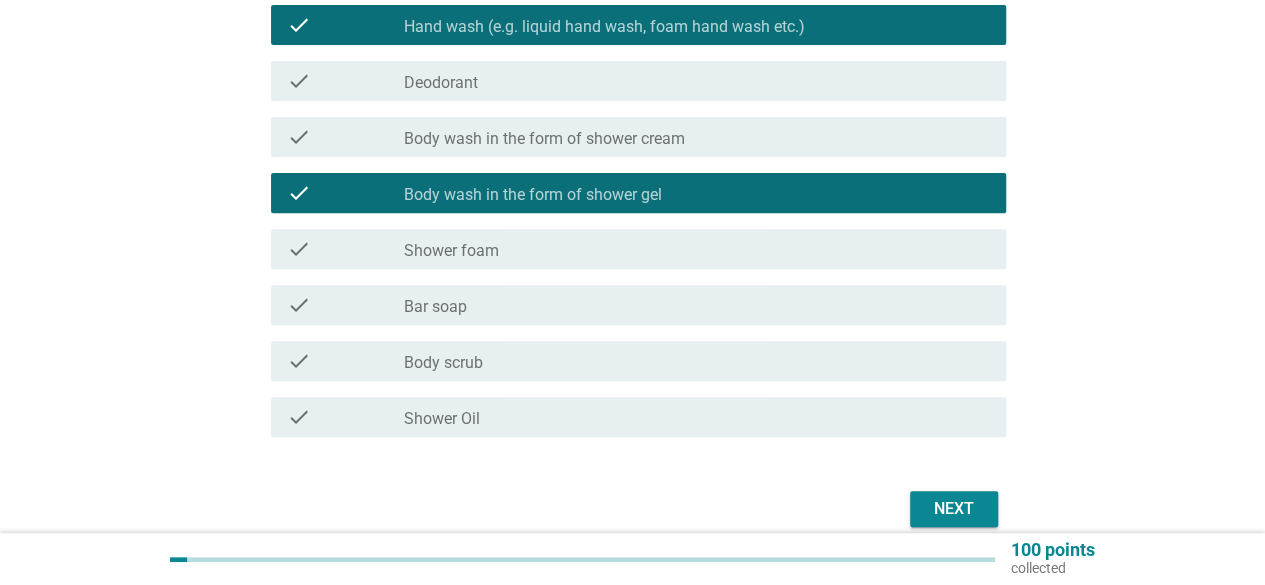 scroll, scrollTop: 300, scrollLeft: 0, axis: vertical 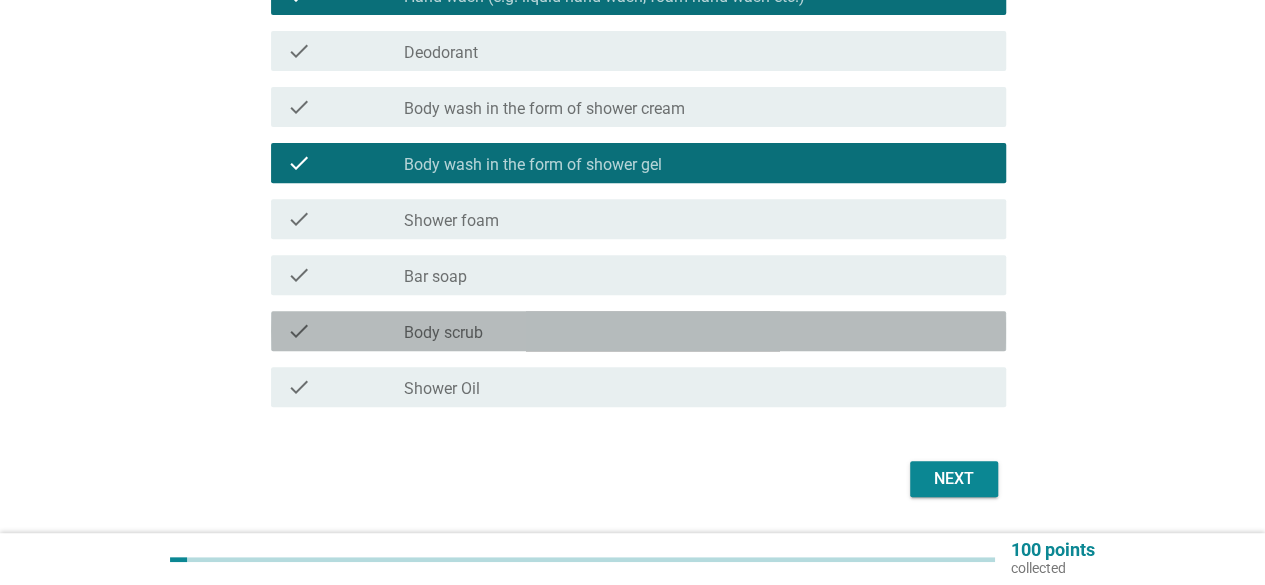 click on "check_box_outline_blank Body scrub" at bounding box center [697, 331] 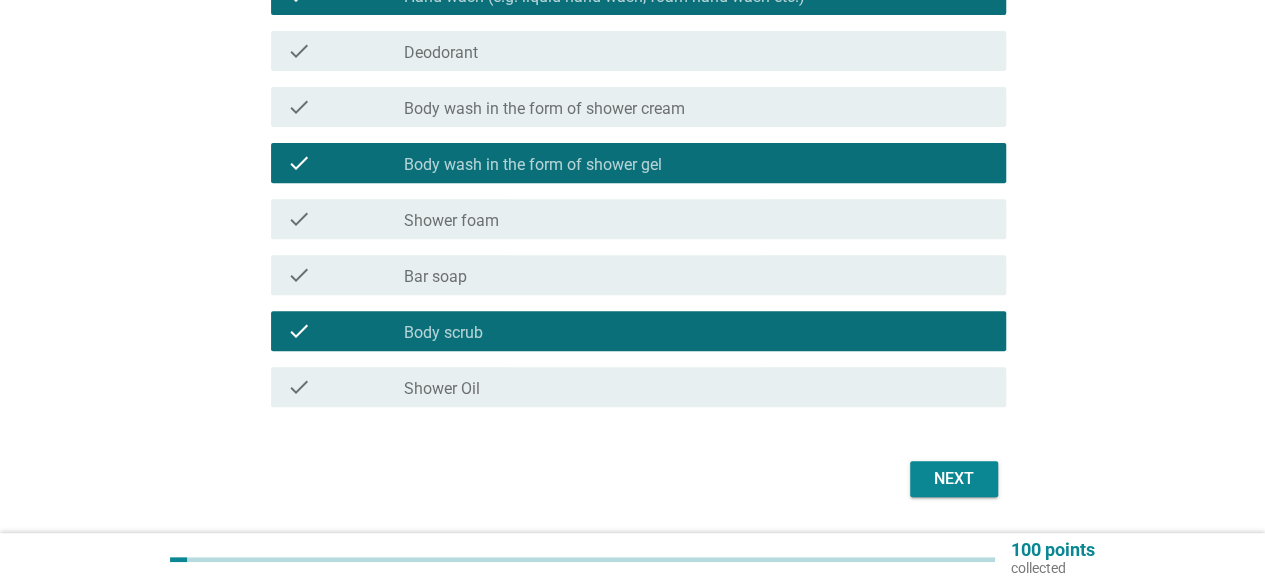 click on "Next" at bounding box center [954, 479] 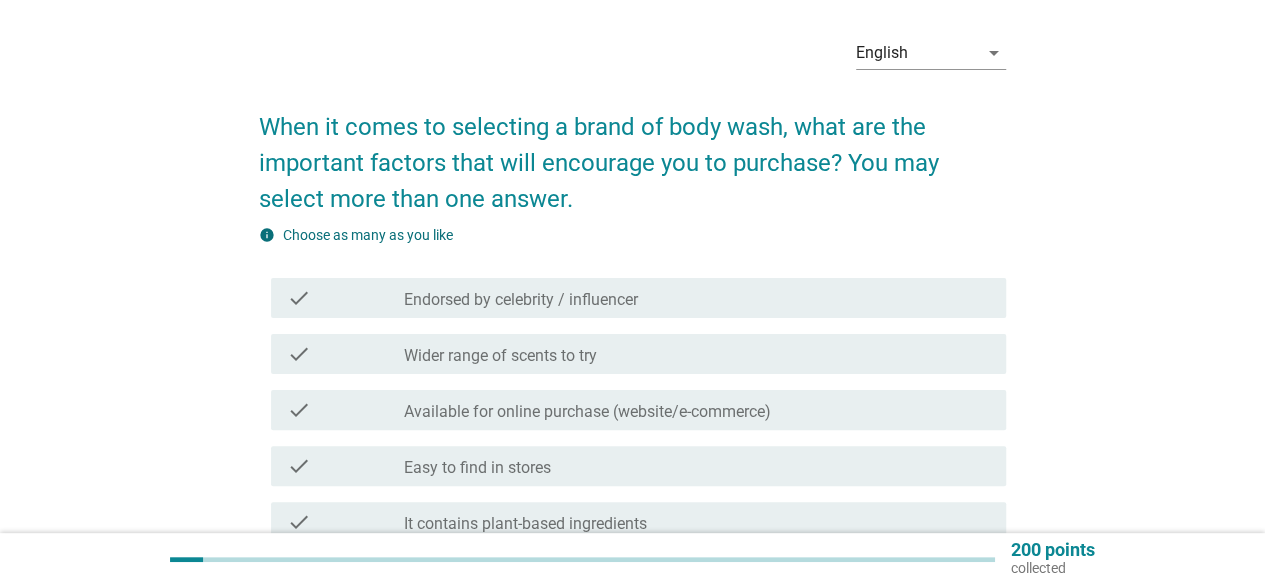 scroll, scrollTop: 100, scrollLeft: 0, axis: vertical 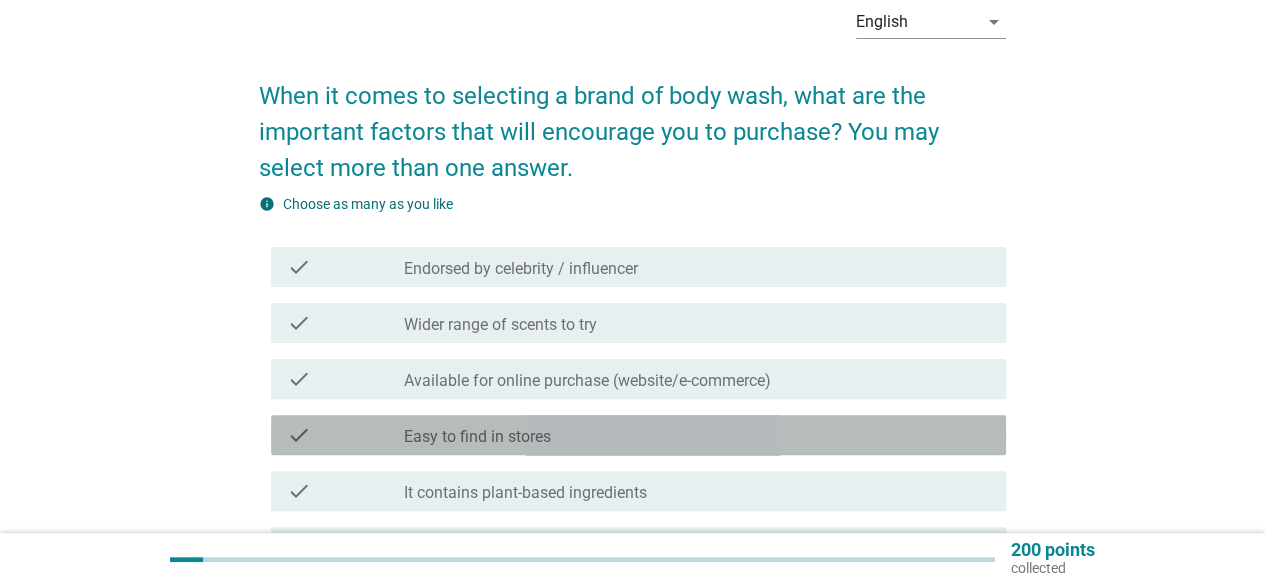 click on "check     check_box_outline_blank Easy to find in stores" at bounding box center (638, 435) 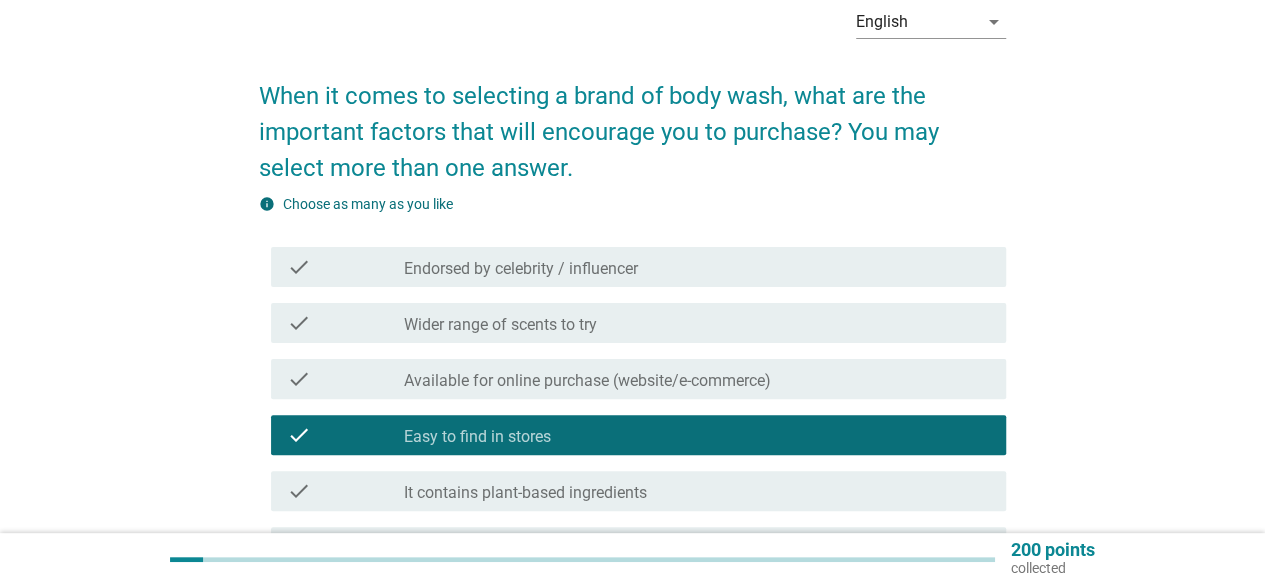 click on "check_box_outline_blank Wider range of scents to try" at bounding box center (697, 323) 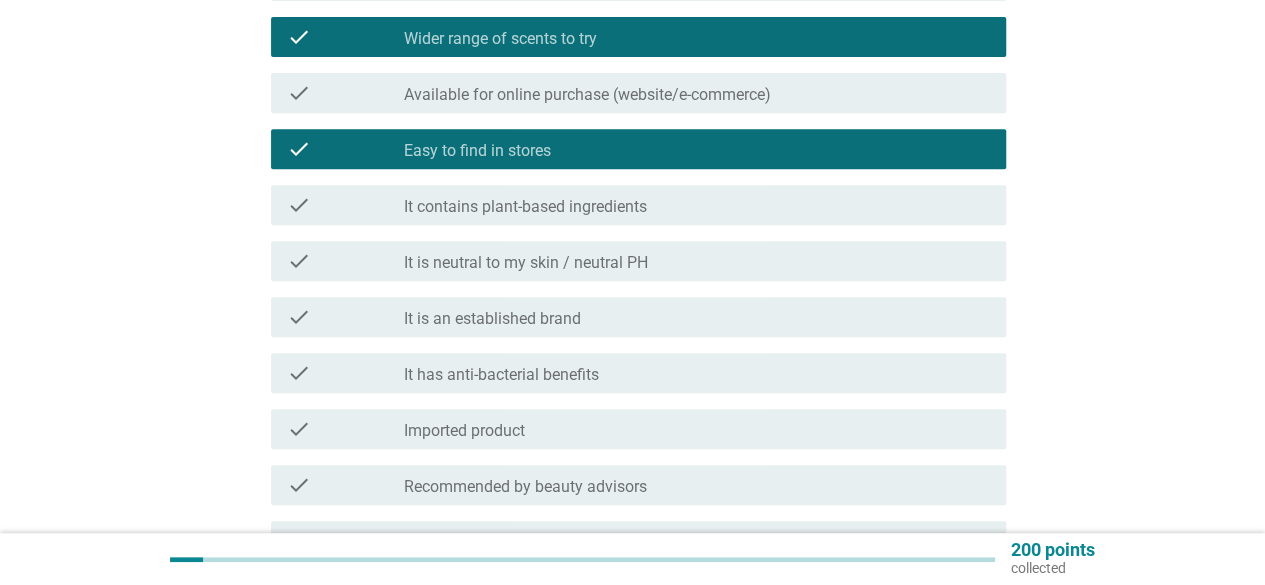 scroll, scrollTop: 400, scrollLeft: 0, axis: vertical 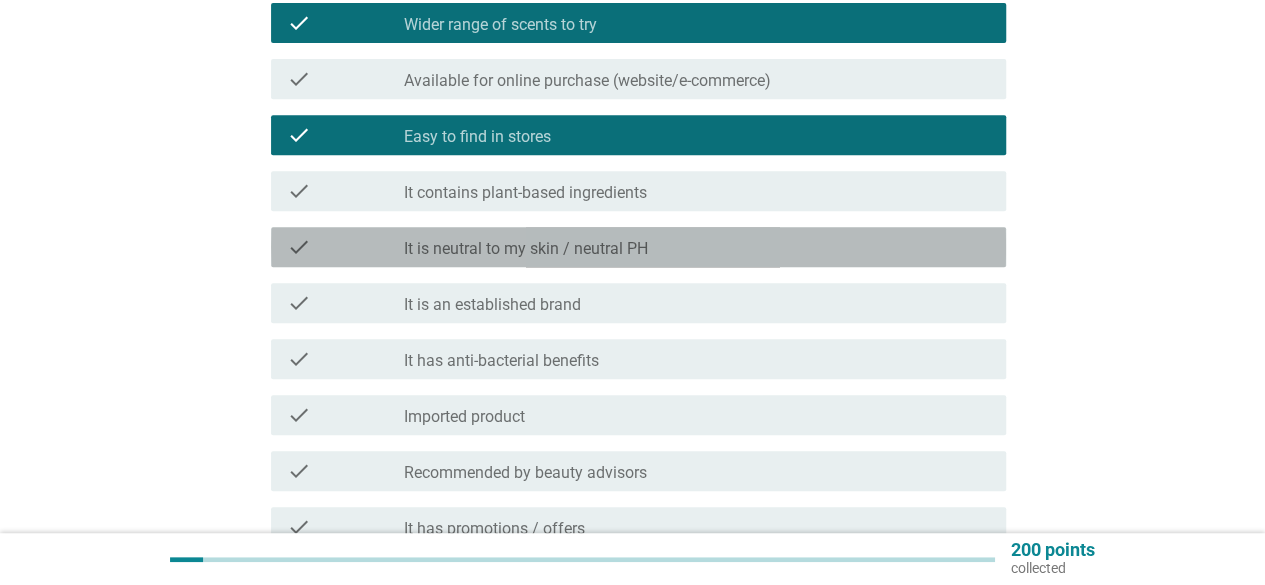 click on "check     check_box_outline_blank It is neutral to my skin / neutral PH" at bounding box center [638, 247] 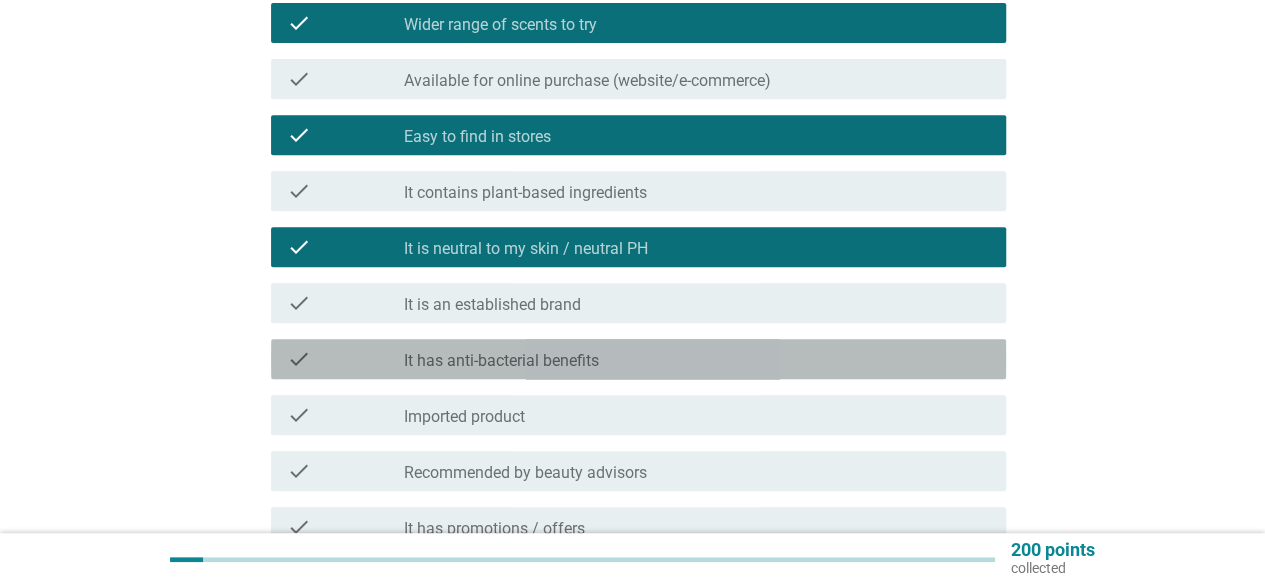click on "check_box_outline_blank It has anti-bacterial benefits" at bounding box center (697, 359) 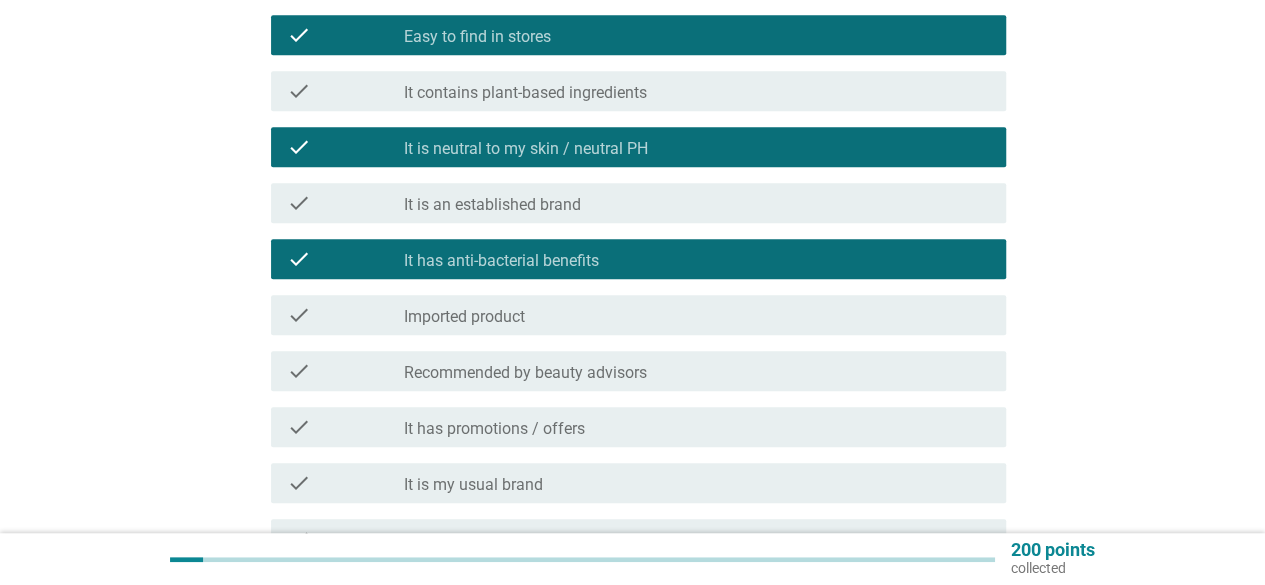 scroll, scrollTop: 600, scrollLeft: 0, axis: vertical 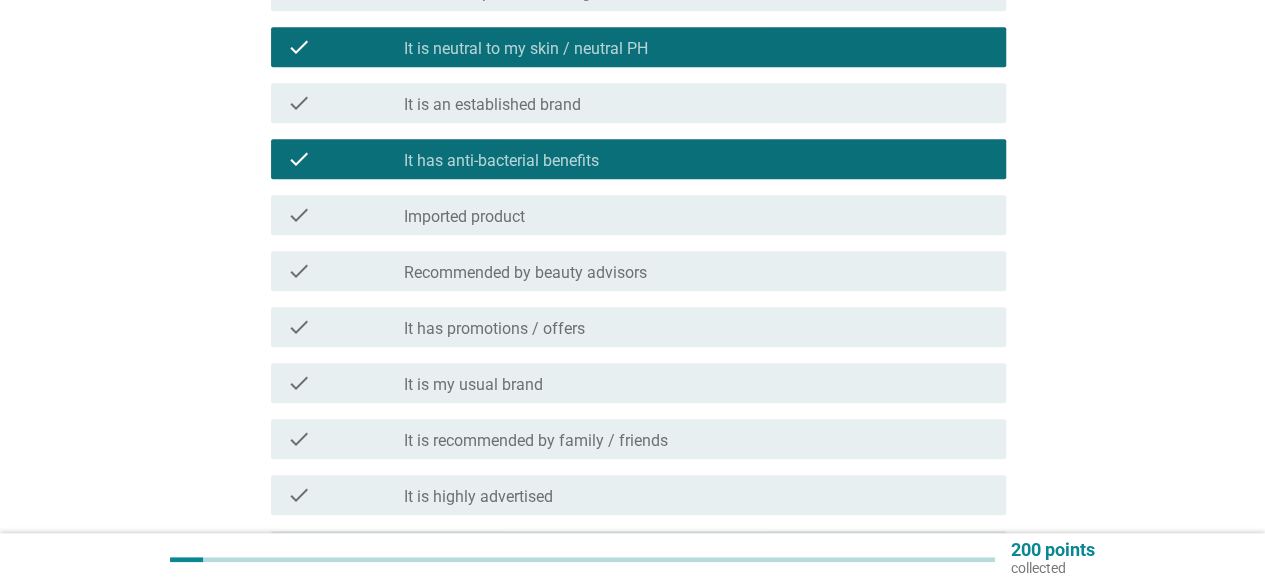 click on "check     check_box_outline_blank It has promotions / offers" at bounding box center (638, 327) 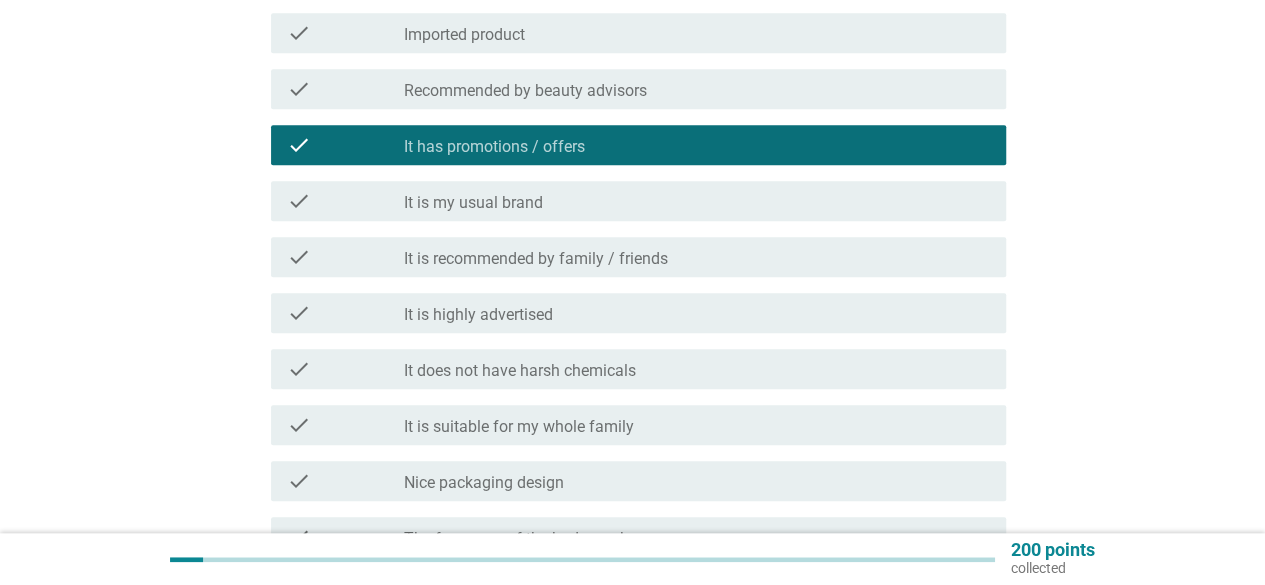 scroll, scrollTop: 800, scrollLeft: 0, axis: vertical 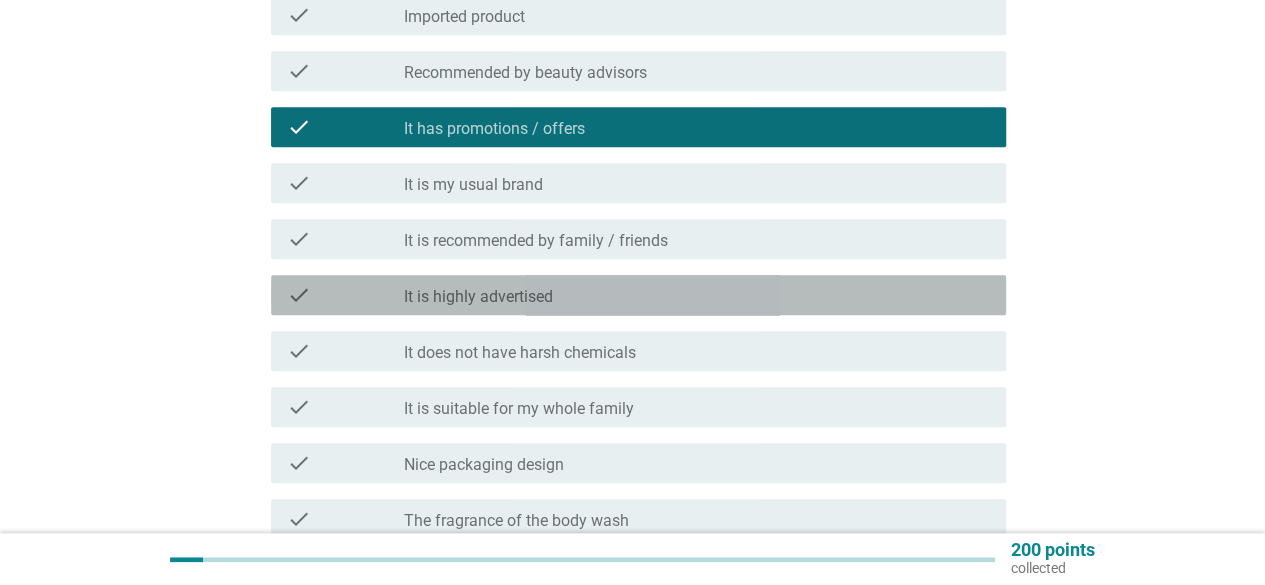 click on "check_box_outline_blank It is highly advertised" at bounding box center [697, 295] 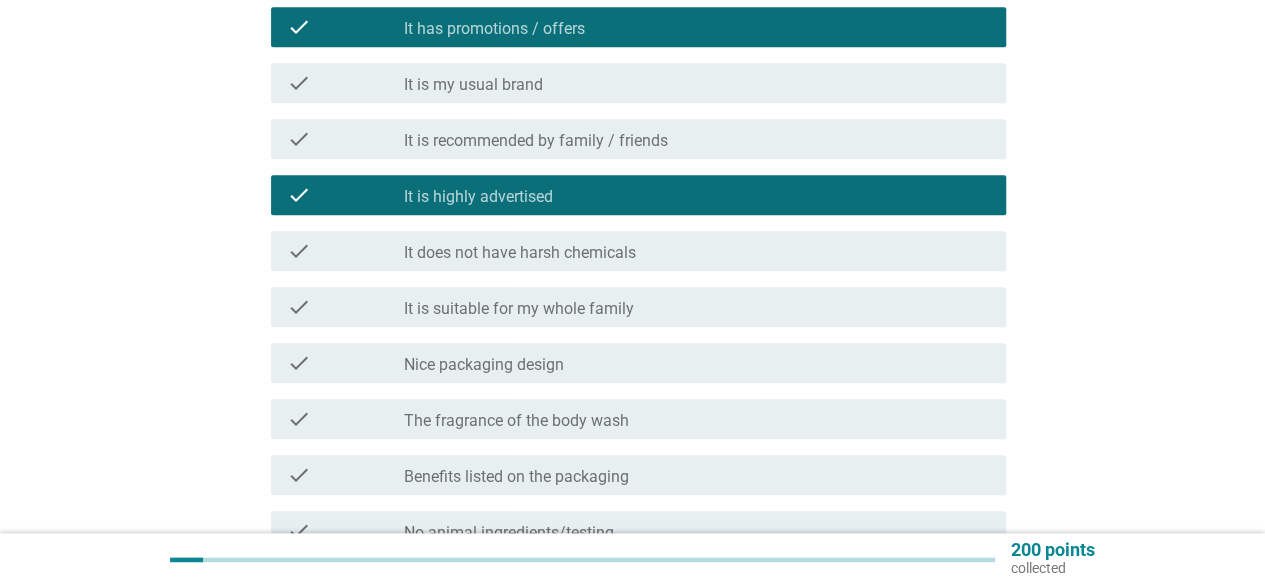 scroll, scrollTop: 1000, scrollLeft: 0, axis: vertical 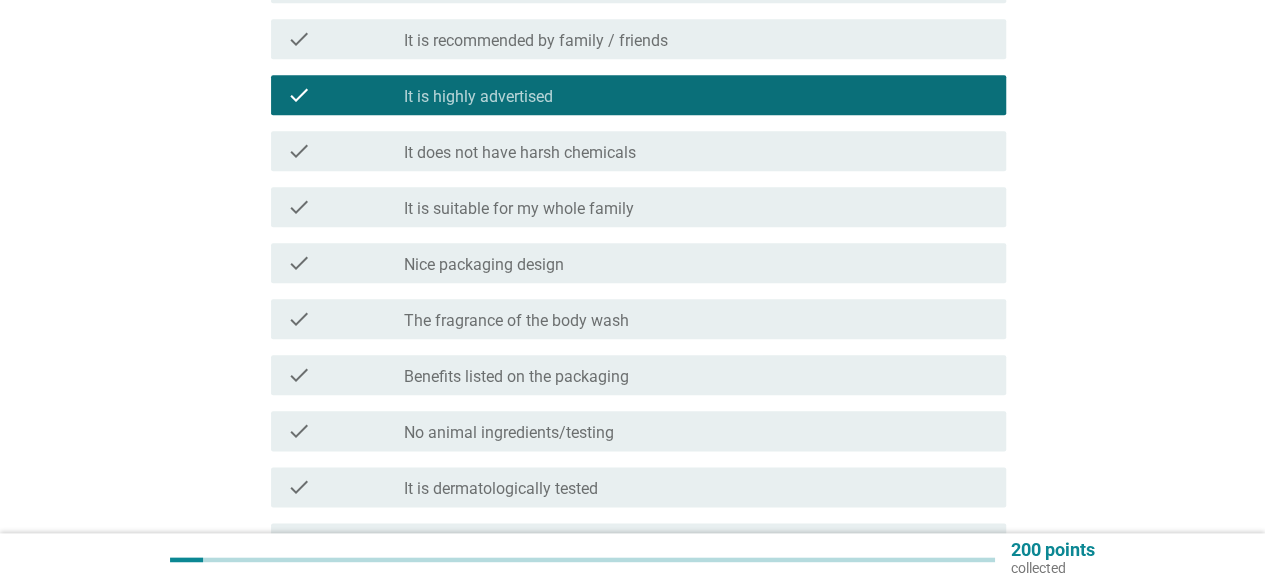 click on "check     check_box_outline_blank The fragrance of the body wash" at bounding box center (638, 319) 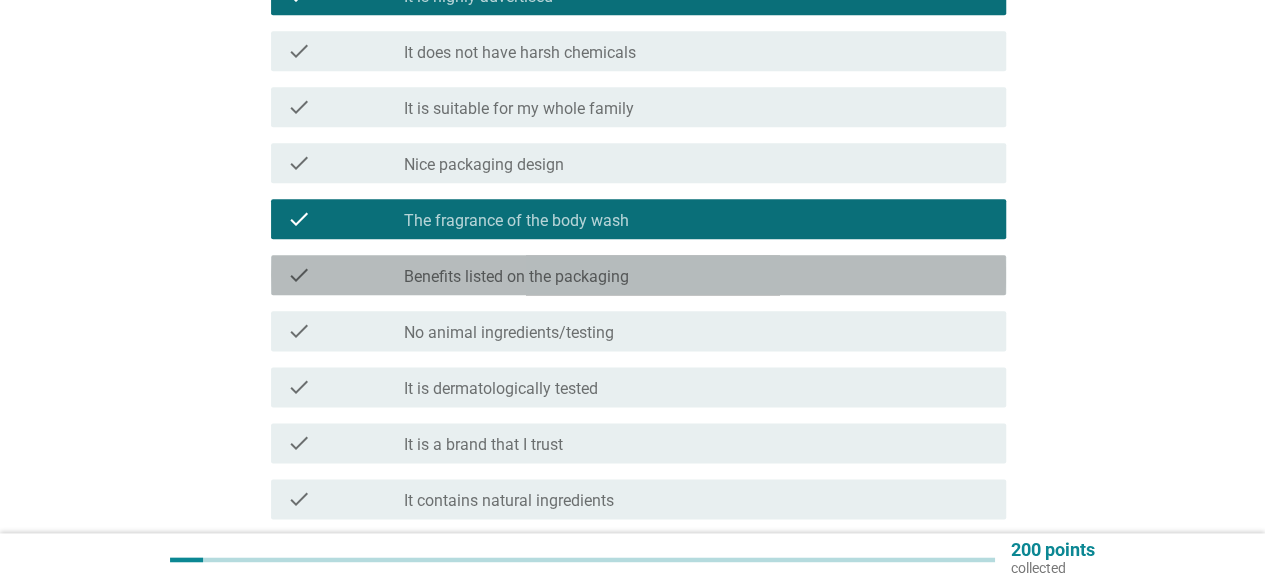 click on "check     check_box_outline_blank Benefits listed on the packaging" at bounding box center [638, 275] 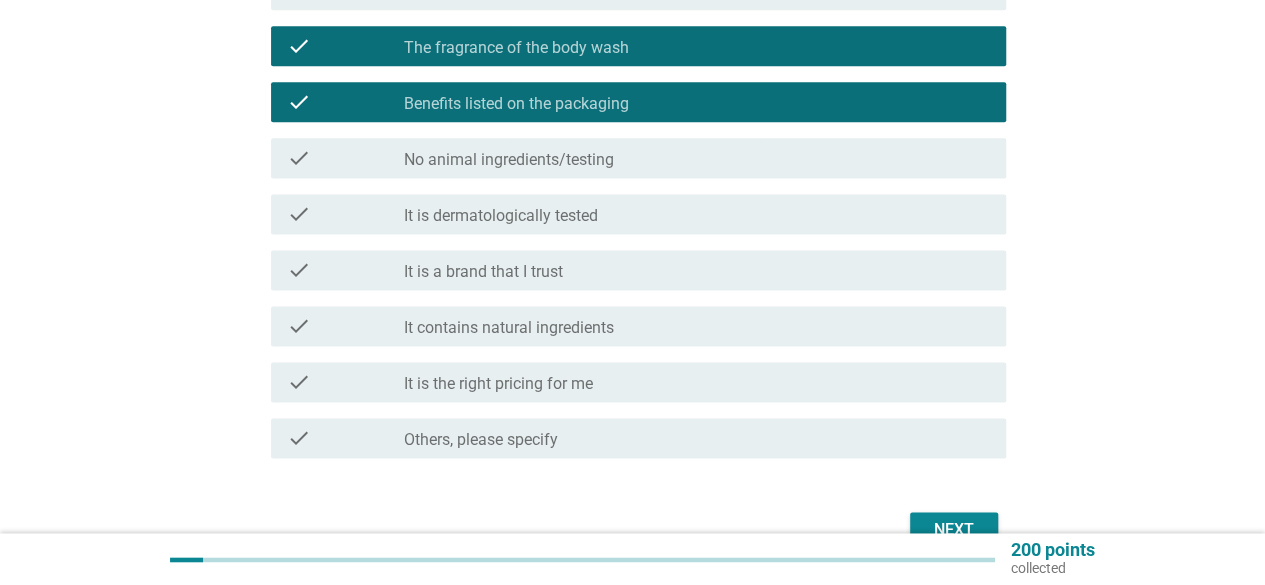 scroll, scrollTop: 1300, scrollLeft: 0, axis: vertical 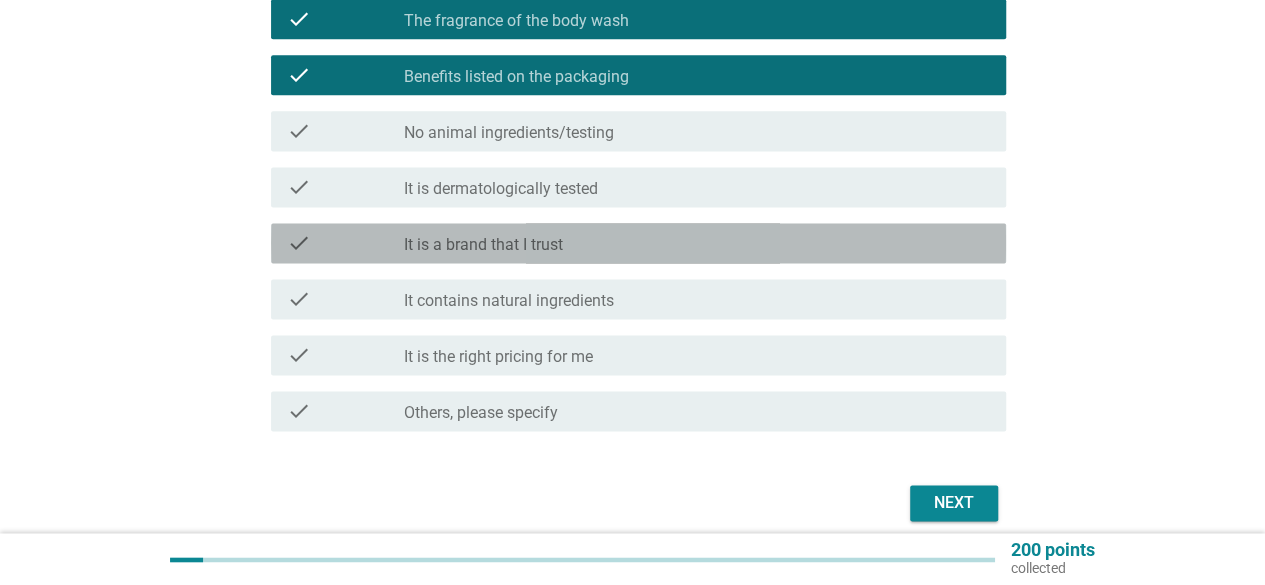 click on "check_box_outline_blank It is a brand that I trust" at bounding box center [697, 243] 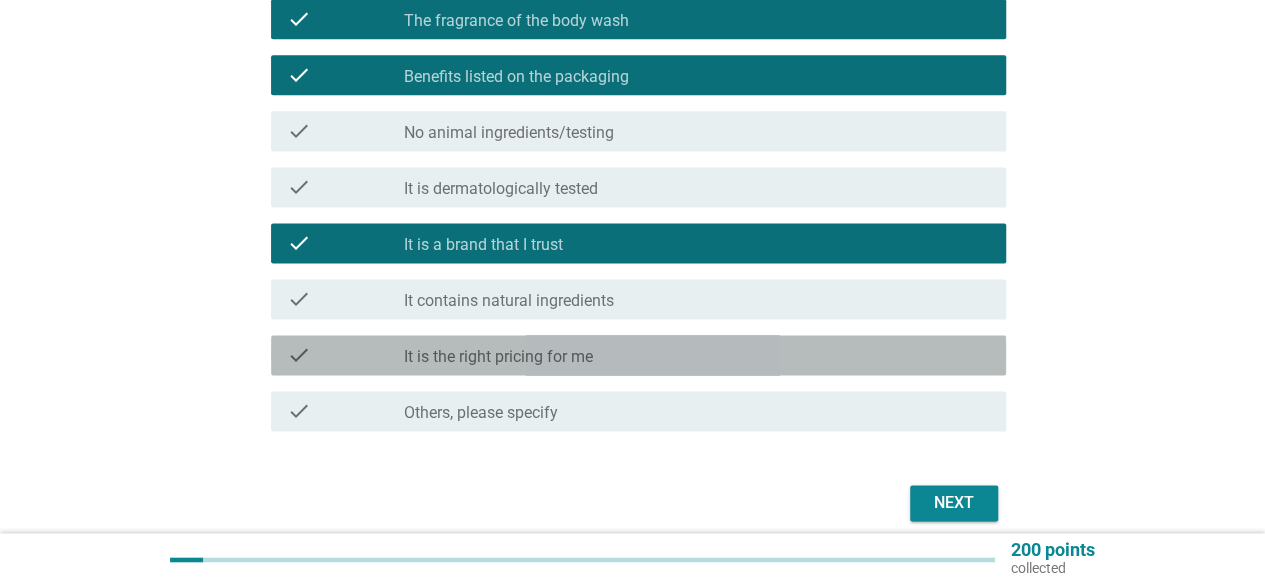 click on "check_box_outline_blank It is the right pricing for me" at bounding box center [697, 355] 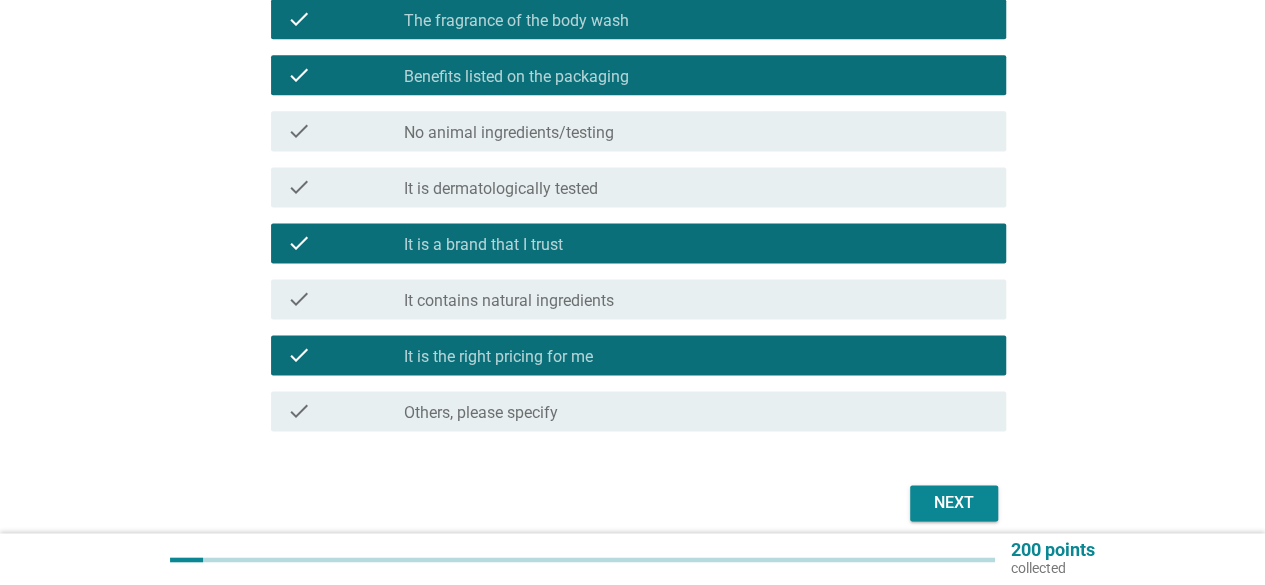 click on "Next" at bounding box center (954, 503) 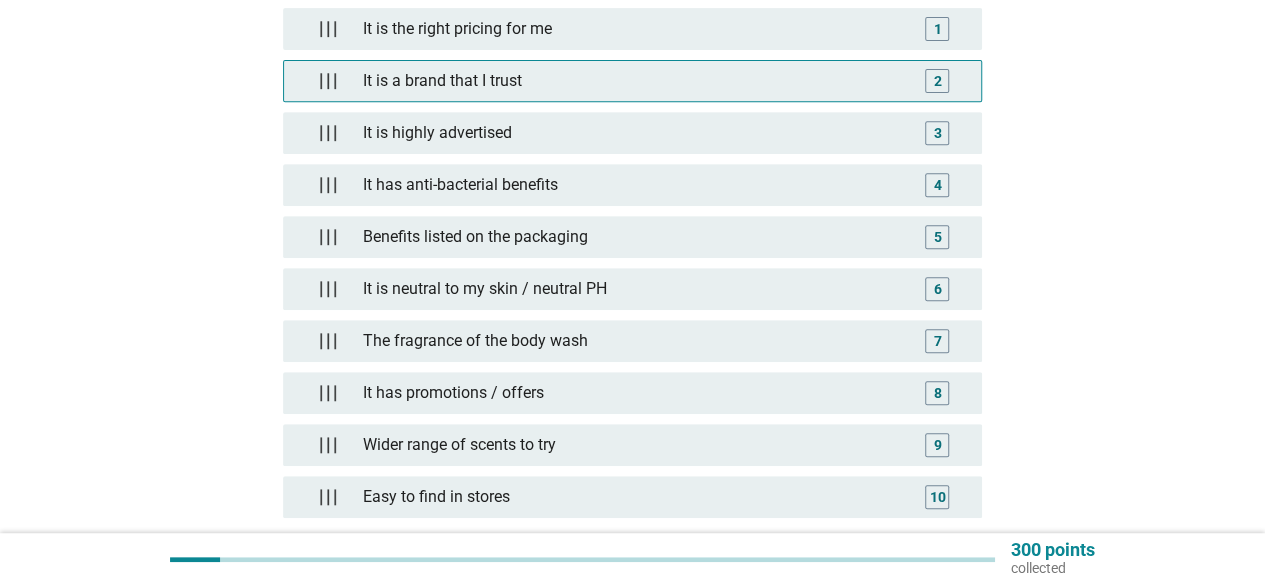 scroll, scrollTop: 277, scrollLeft: 0, axis: vertical 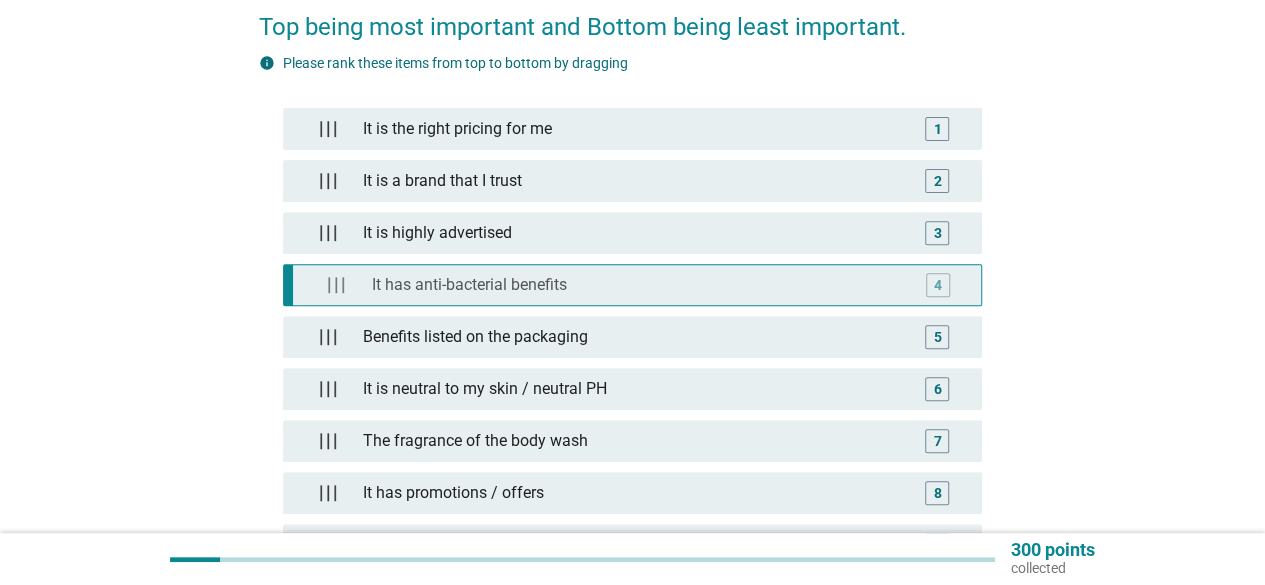 type 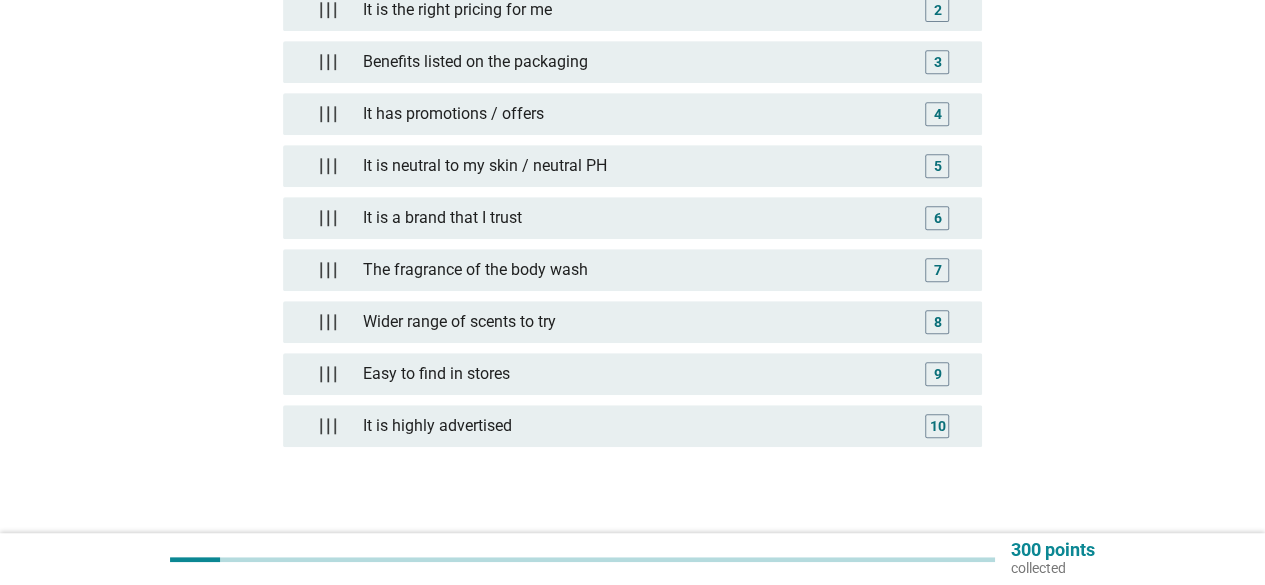 scroll, scrollTop: 577, scrollLeft: 0, axis: vertical 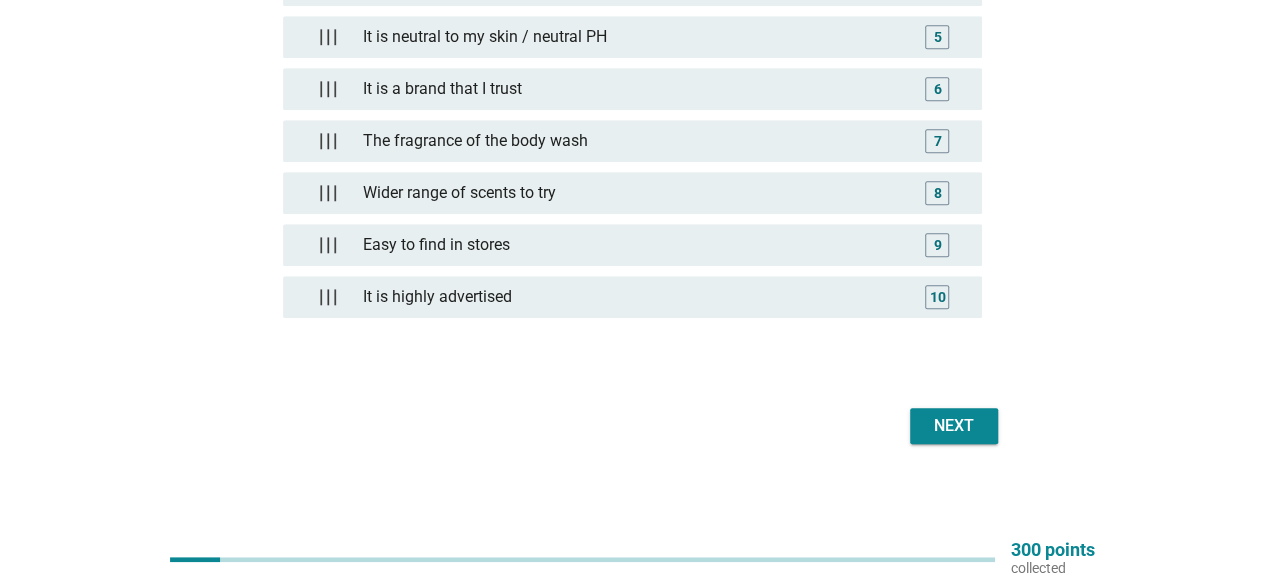 click on "Next" at bounding box center (954, 426) 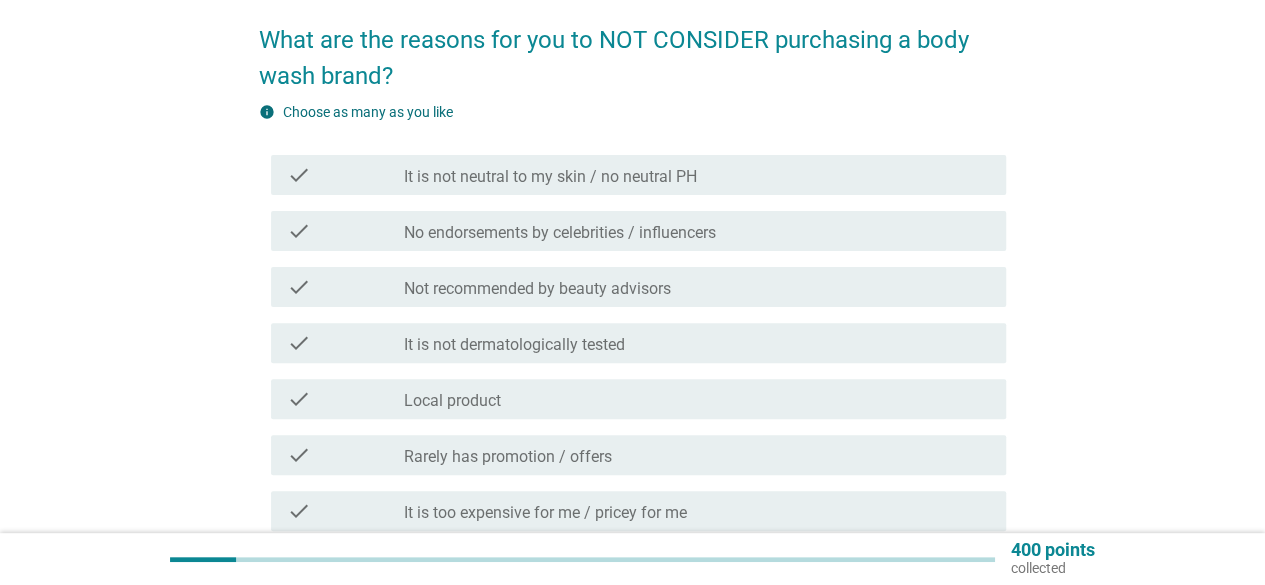 scroll, scrollTop: 200, scrollLeft: 0, axis: vertical 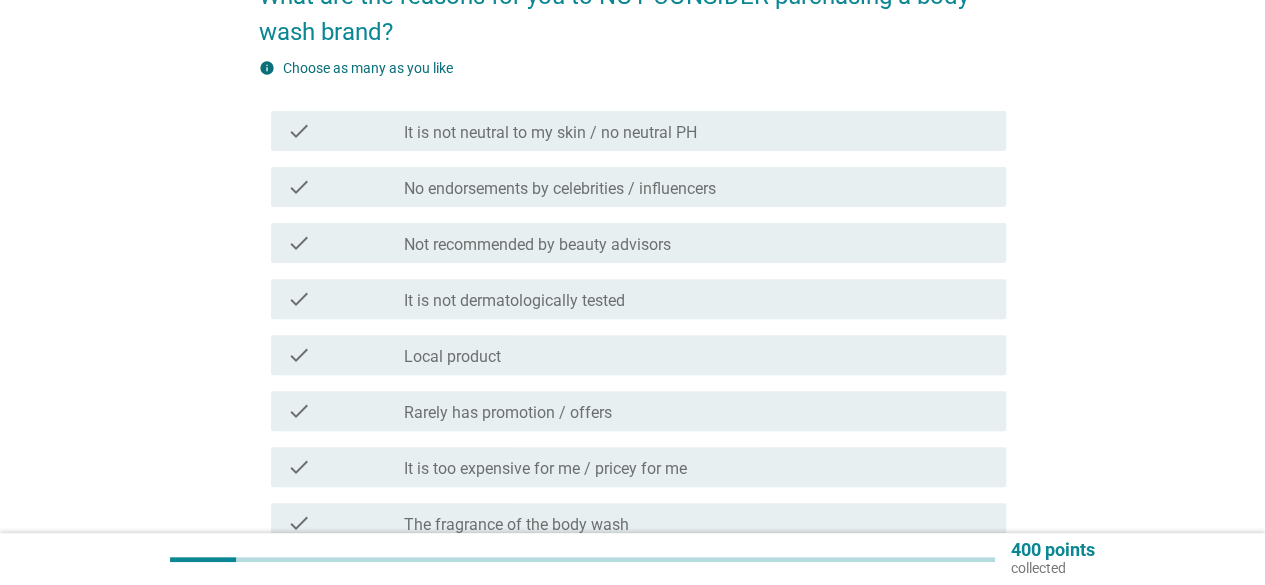 click on "check_box_outline_blank Rarely has promotion / offers" at bounding box center [697, 411] 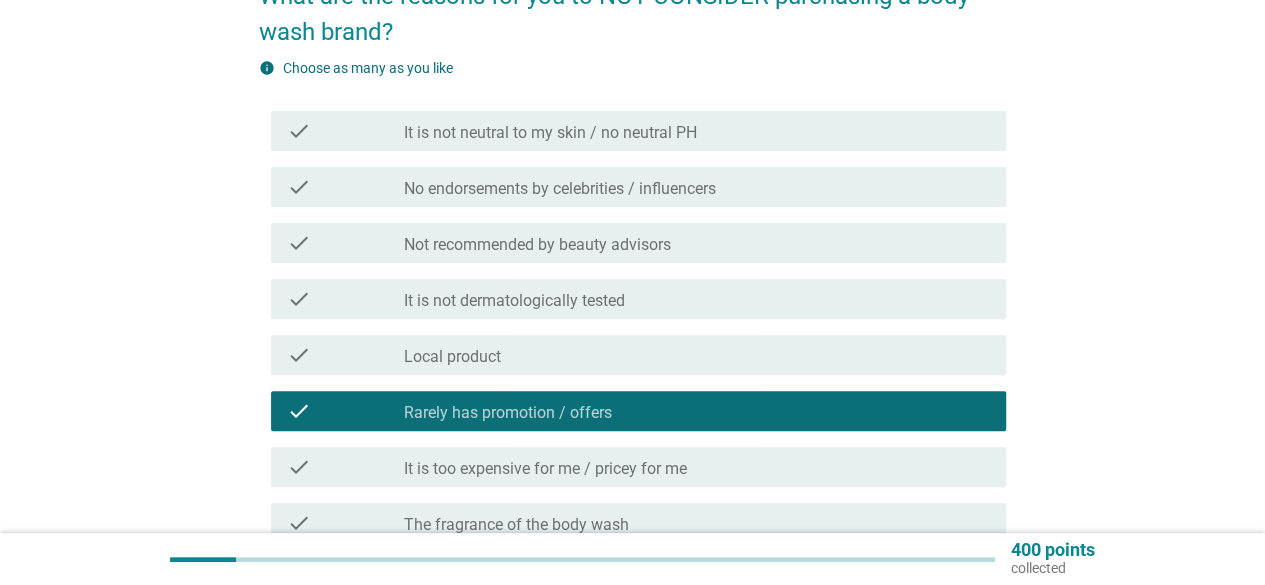 click on "check_box_outline_blank It is too expensive for me / pricey for me" at bounding box center [697, 467] 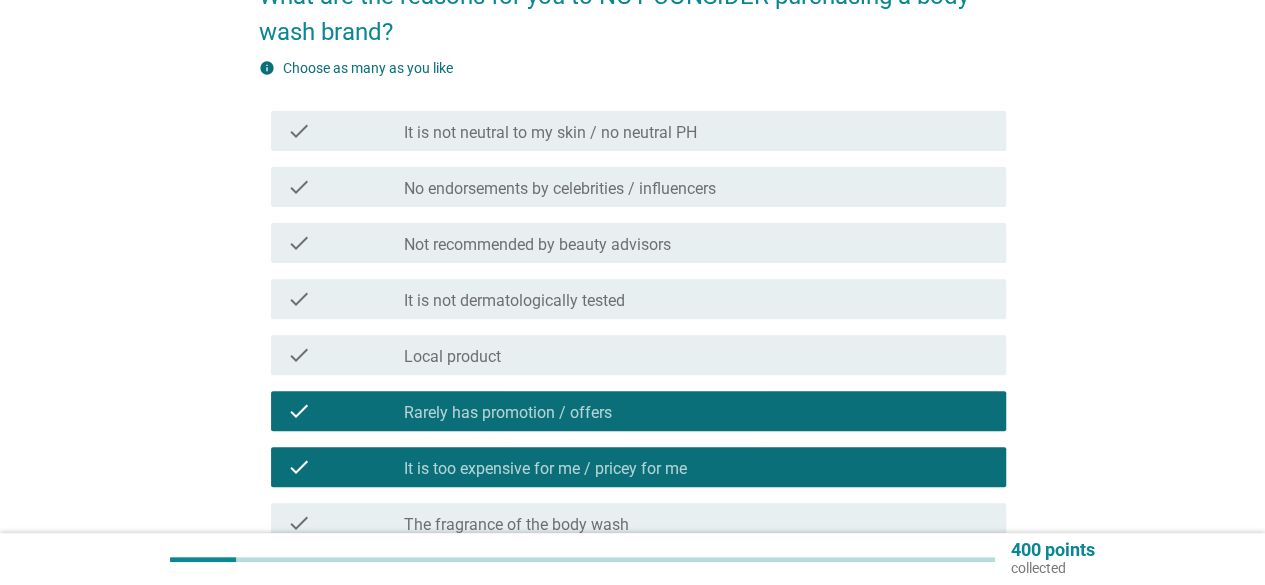 scroll, scrollTop: 400, scrollLeft: 0, axis: vertical 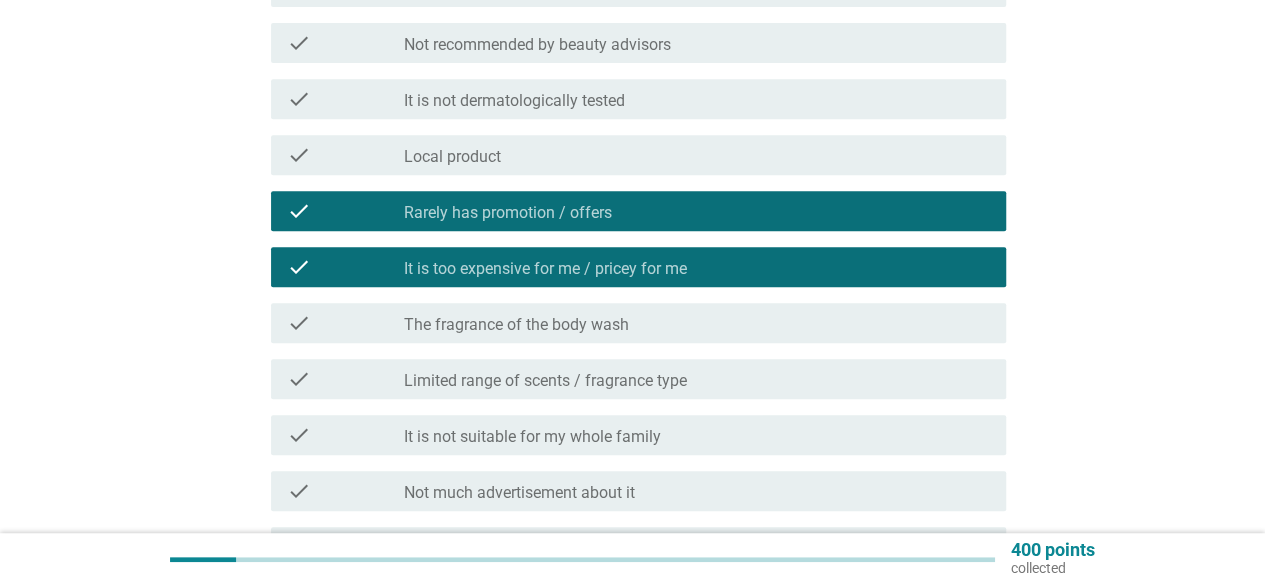 click on "check_box_outline_blank Not much advertisement about it" at bounding box center [697, 491] 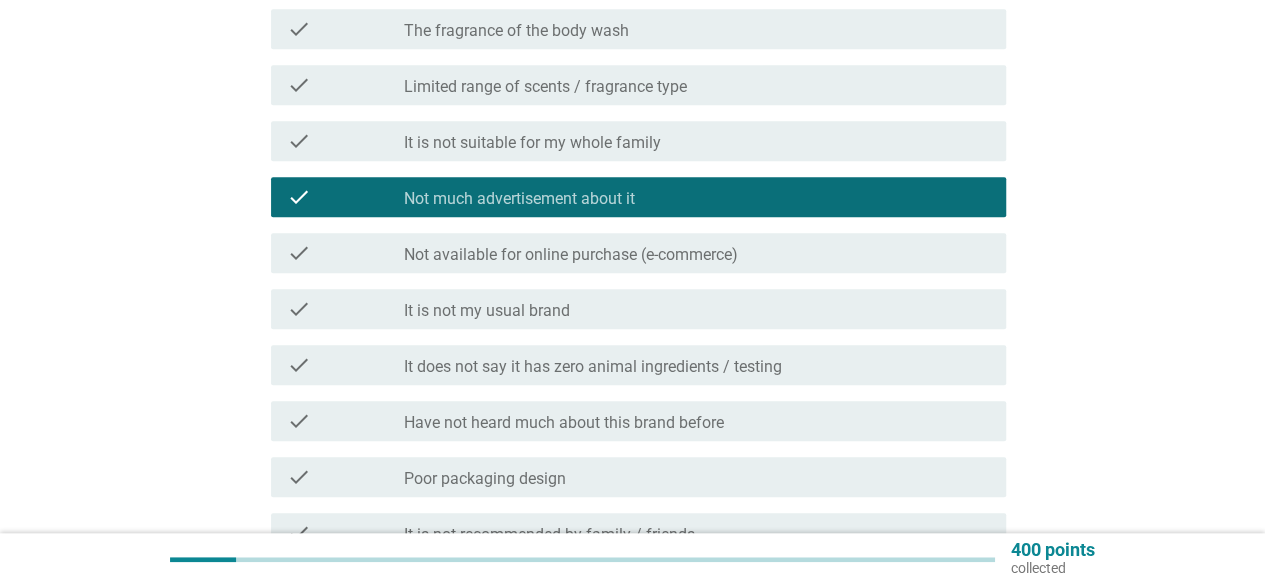 scroll, scrollTop: 700, scrollLeft: 0, axis: vertical 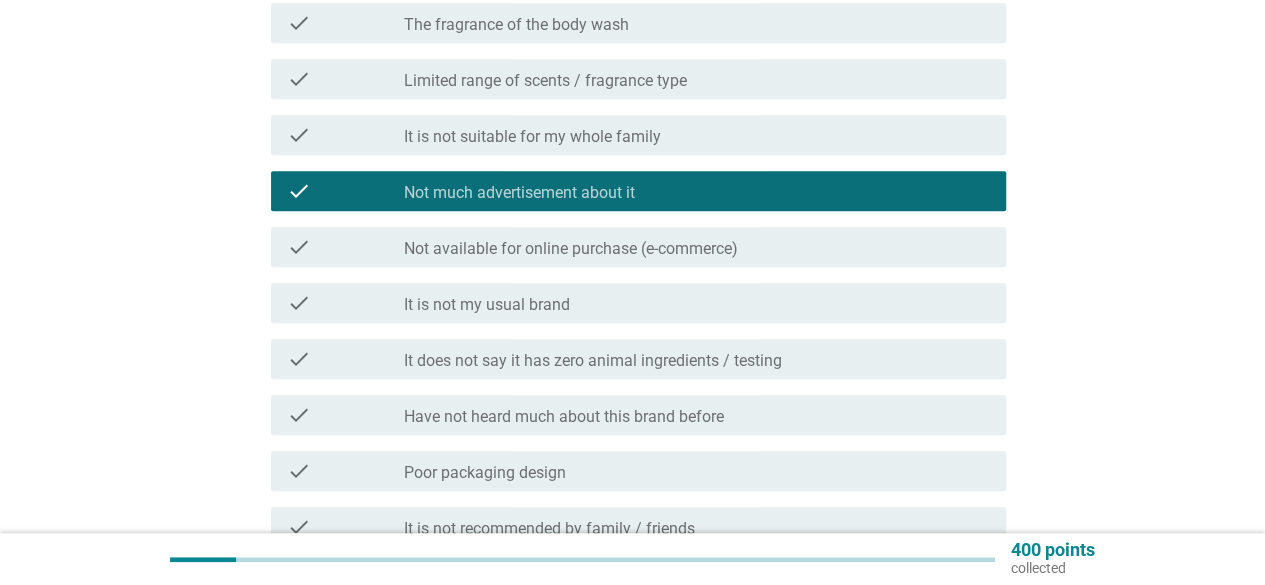 click on "Have not heard much about this brand before" at bounding box center [564, 417] 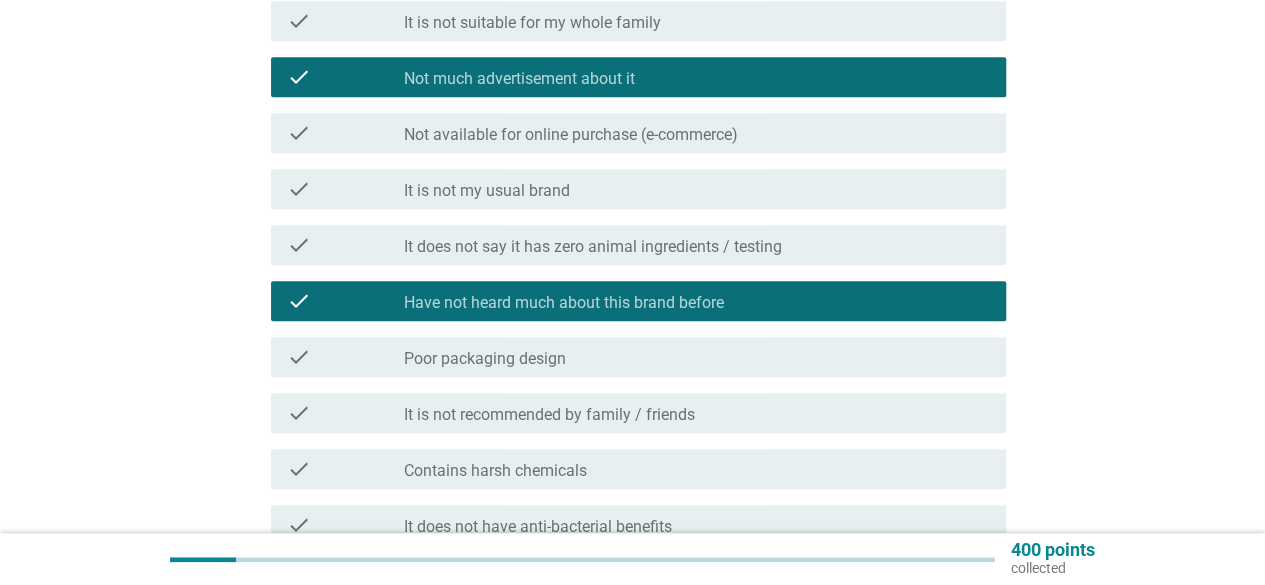scroll, scrollTop: 1000, scrollLeft: 0, axis: vertical 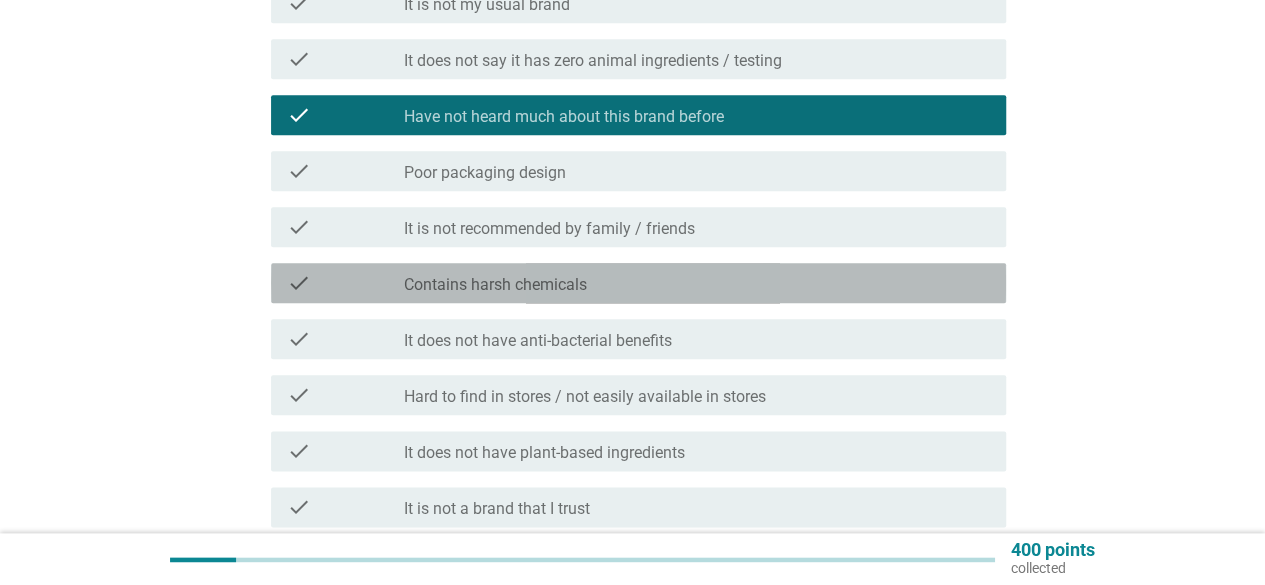 click on "check_box_outline_blank Contains harsh chemicals" at bounding box center (697, 283) 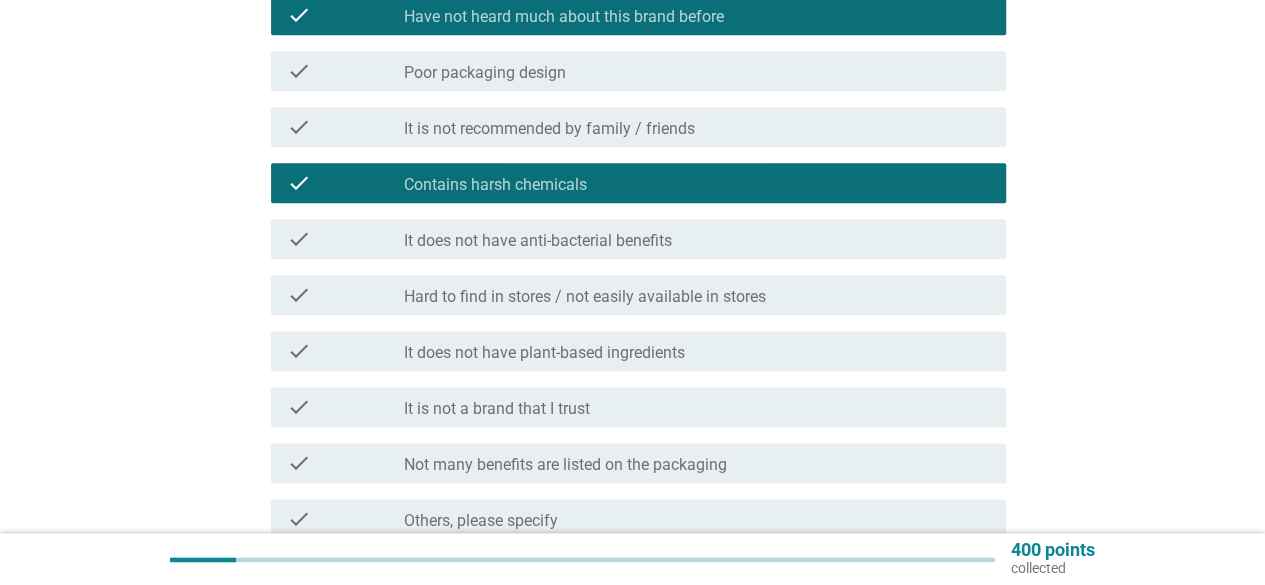 scroll, scrollTop: 1200, scrollLeft: 0, axis: vertical 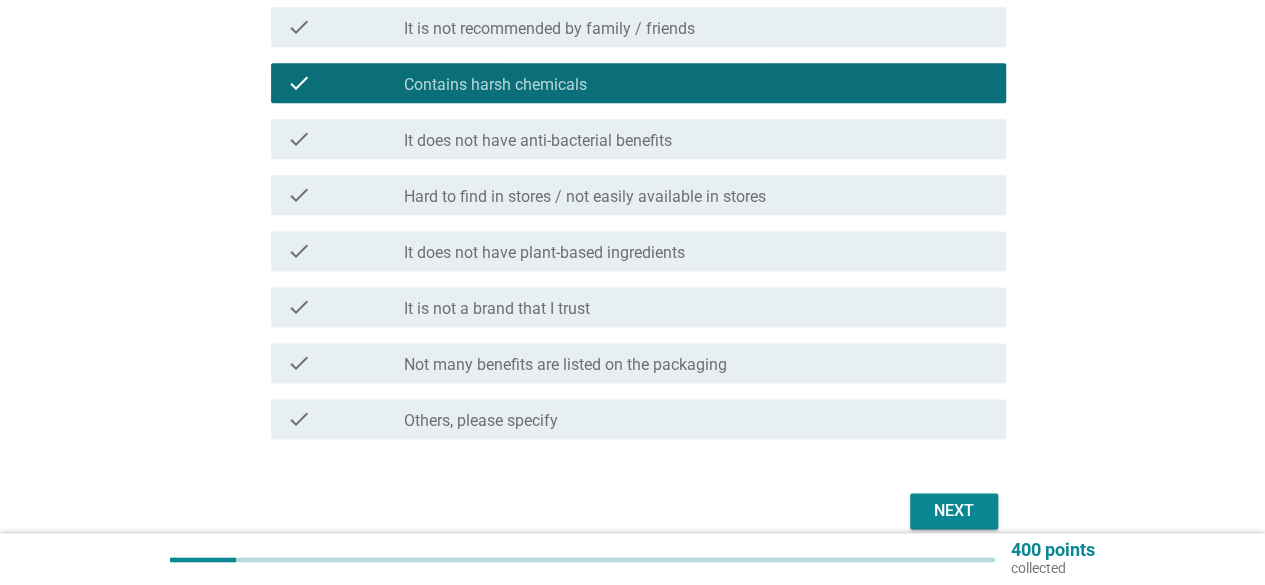 click on "check_box_outline_blank It does not have anti-bacterial benefits" at bounding box center (697, 139) 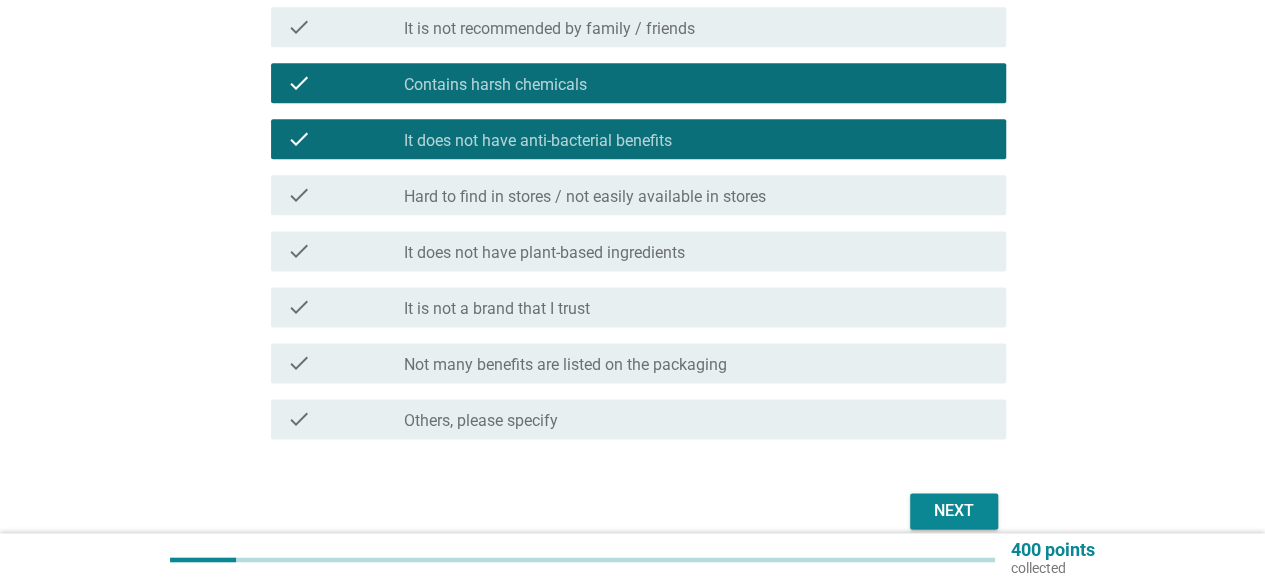 click on "Next" at bounding box center (954, 511) 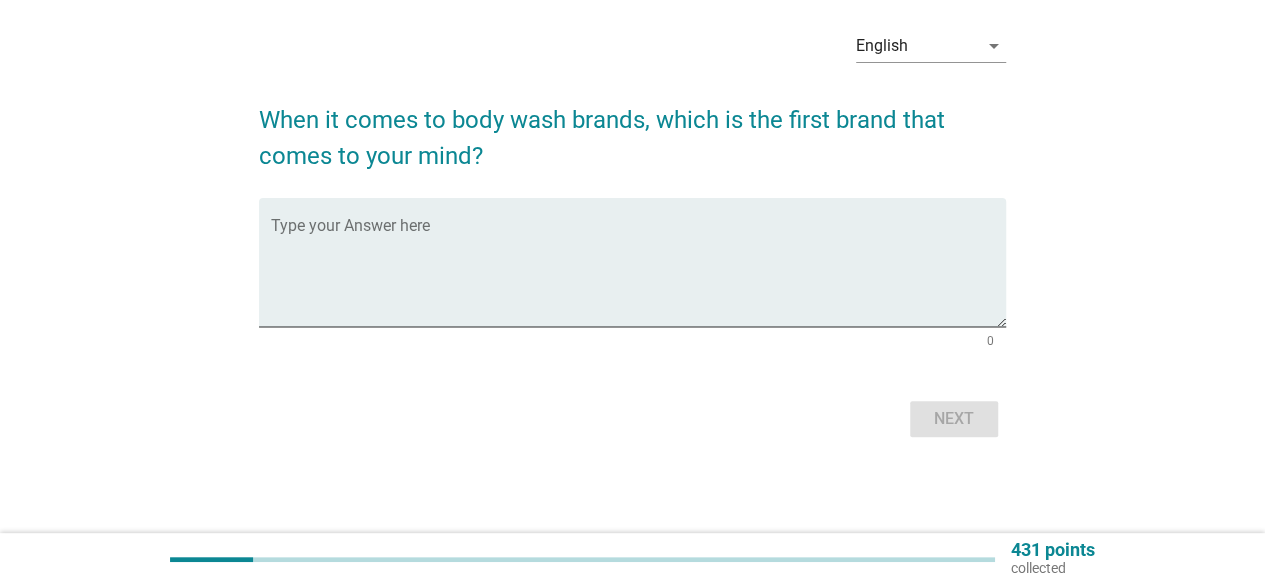 scroll, scrollTop: 0, scrollLeft: 0, axis: both 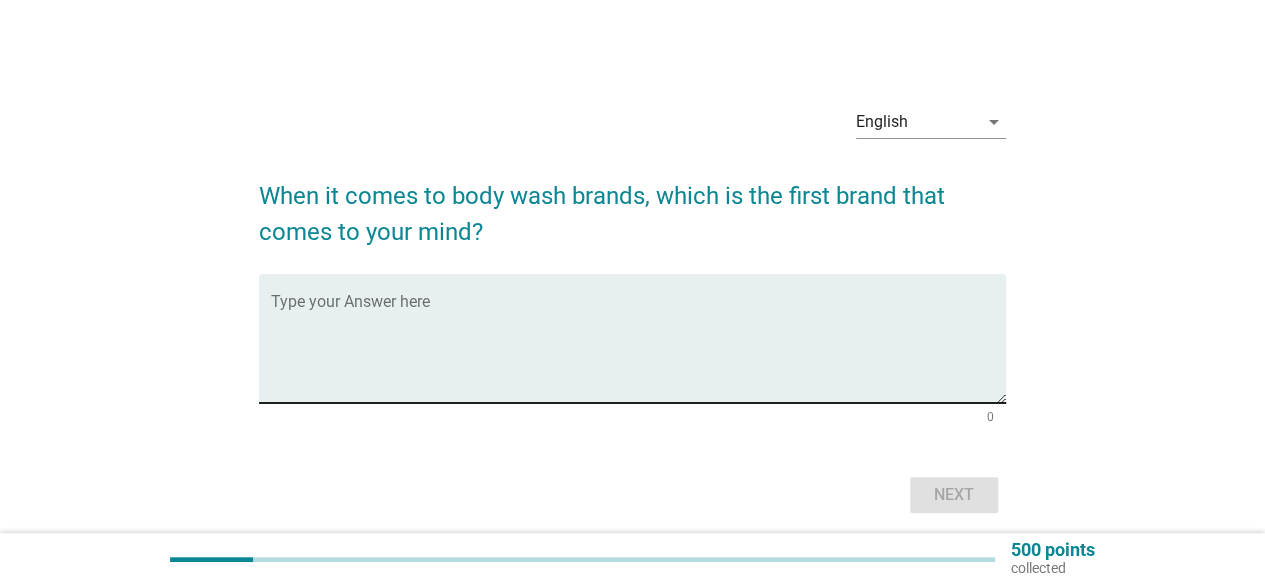 click at bounding box center [638, 350] 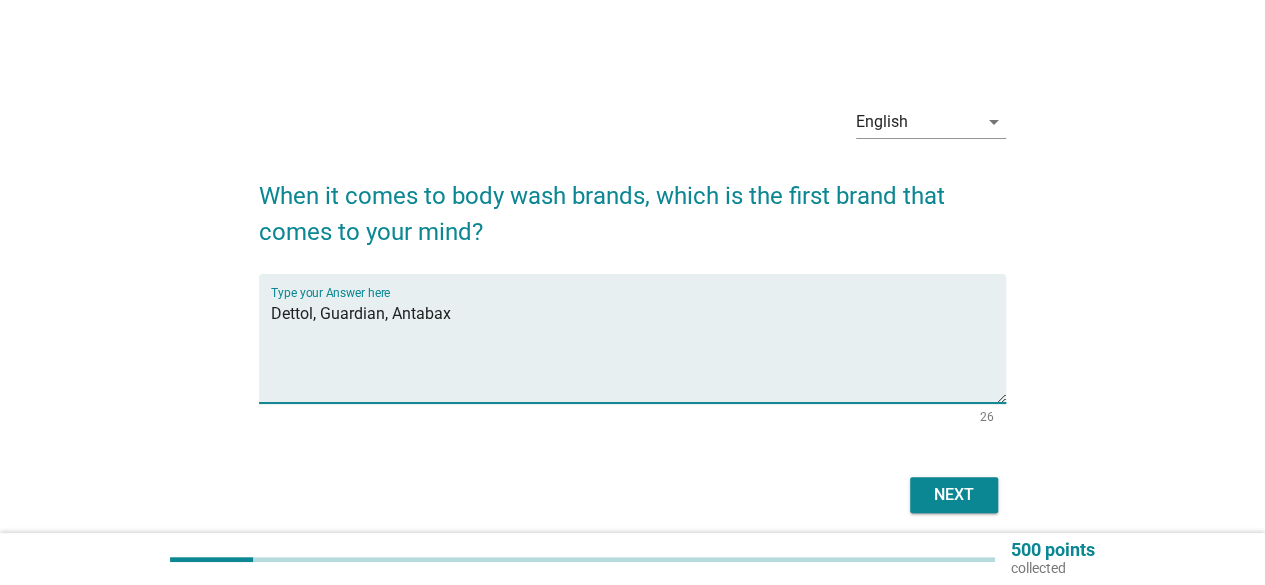 type on "Dettol, Guardian, Antabax" 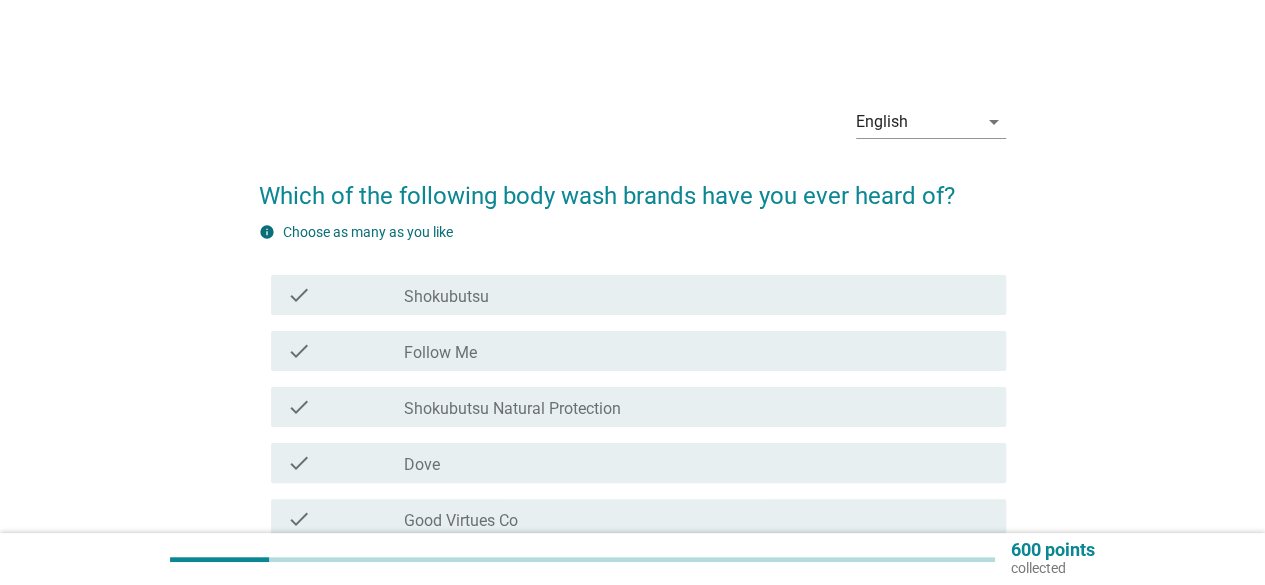 click on "check_box_outline_blank Shokubutsu" at bounding box center [697, 295] 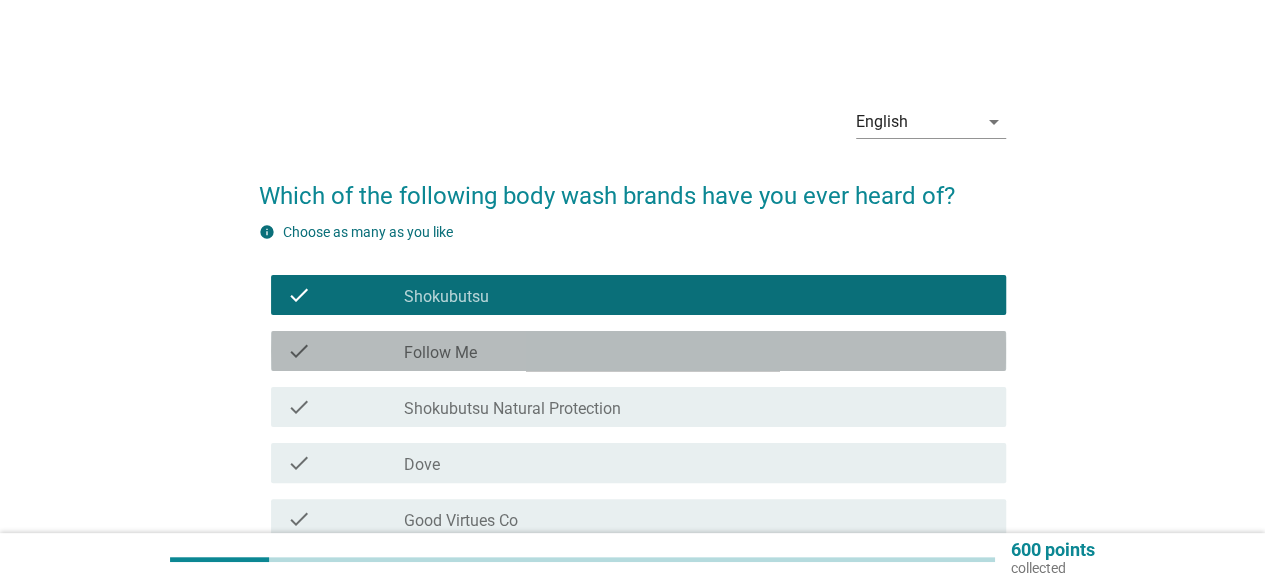 click on "check_box_outline_blank Follow Me" at bounding box center [697, 351] 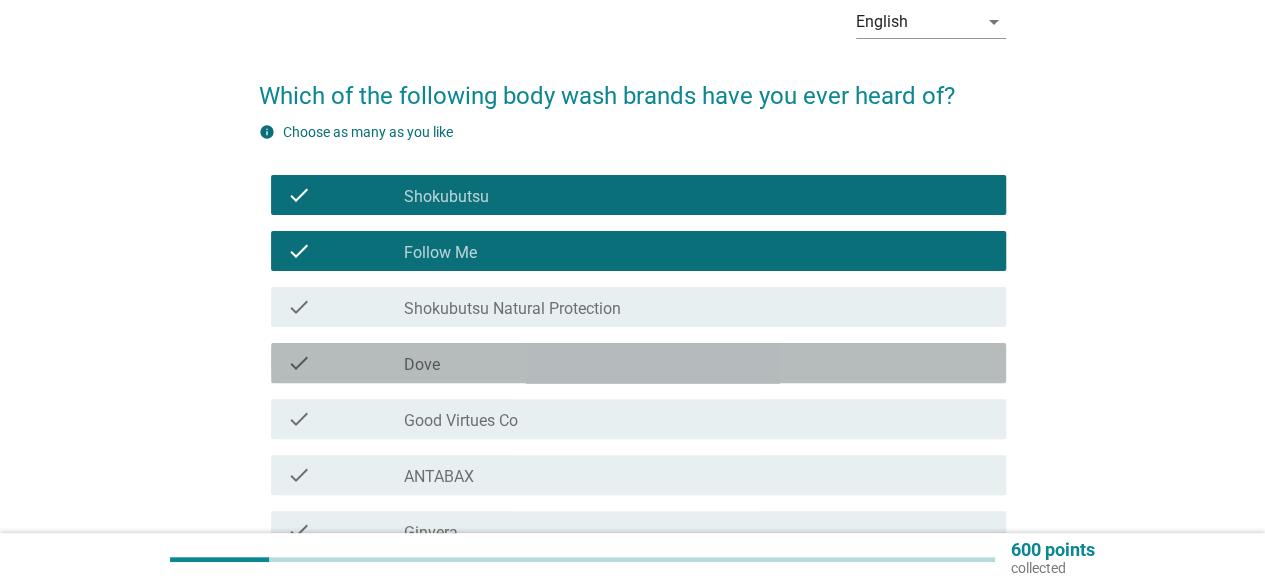 click on "check_box_outline_blank Dove" at bounding box center (697, 363) 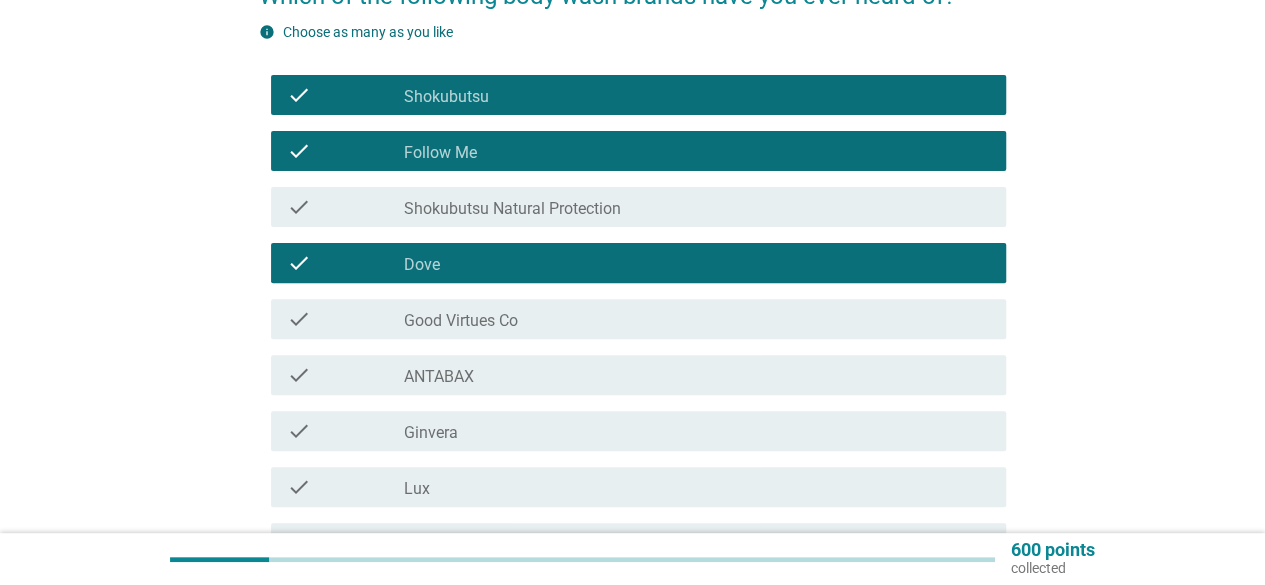 click on "check_box_outline_blank ANTABAX" at bounding box center [697, 375] 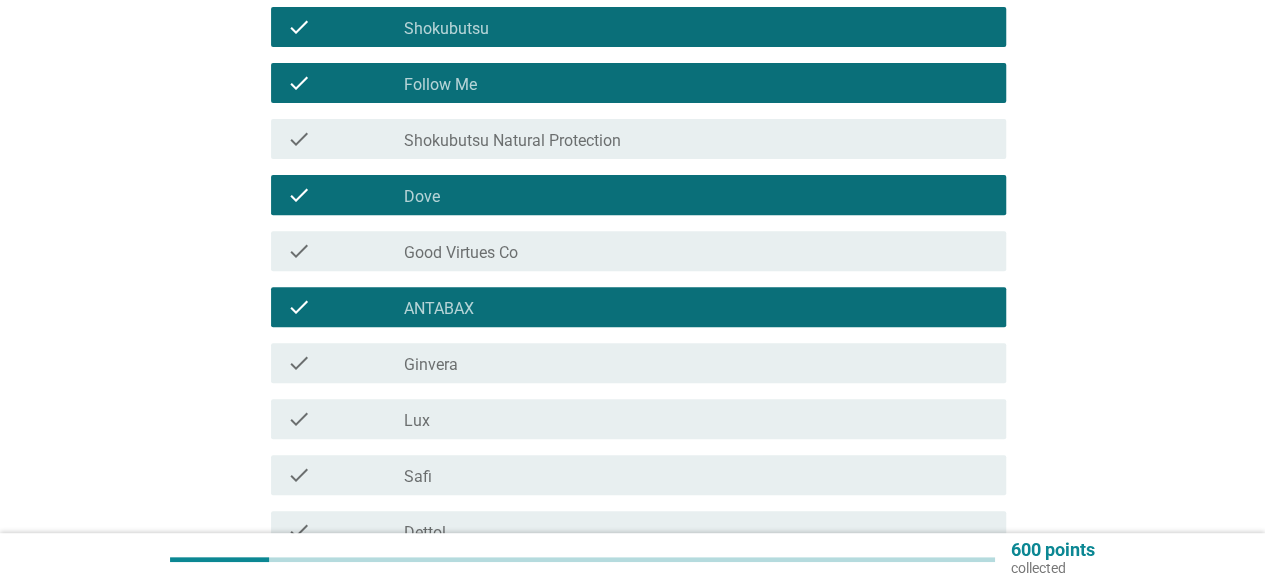 scroll, scrollTop: 300, scrollLeft: 0, axis: vertical 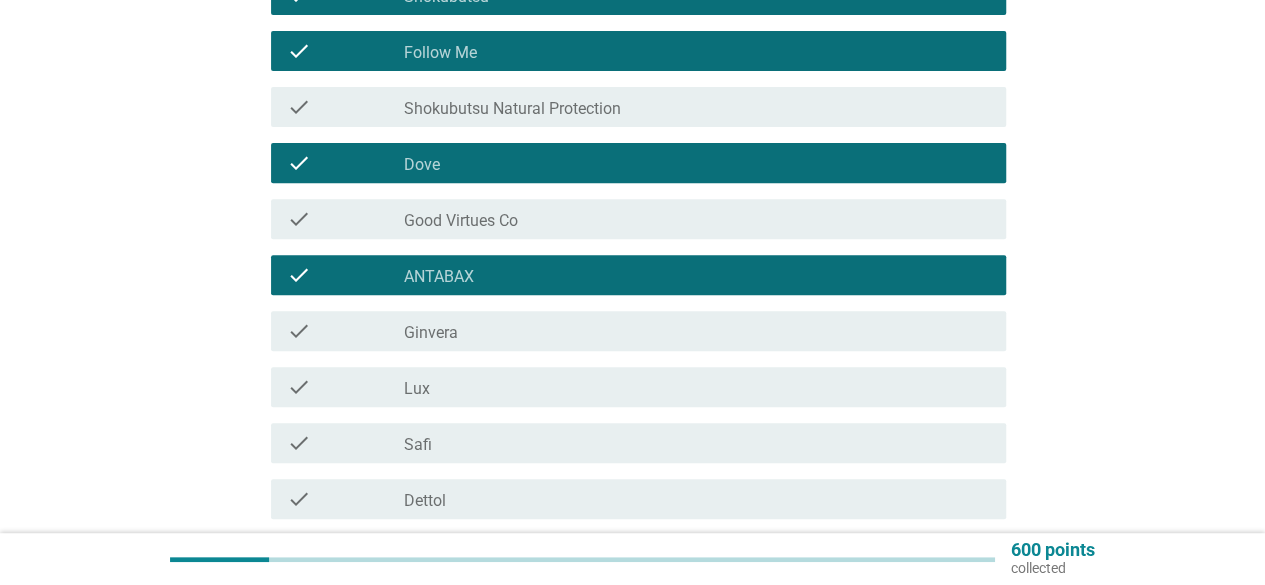 click on "check_box_outline_blank Lux" at bounding box center (697, 387) 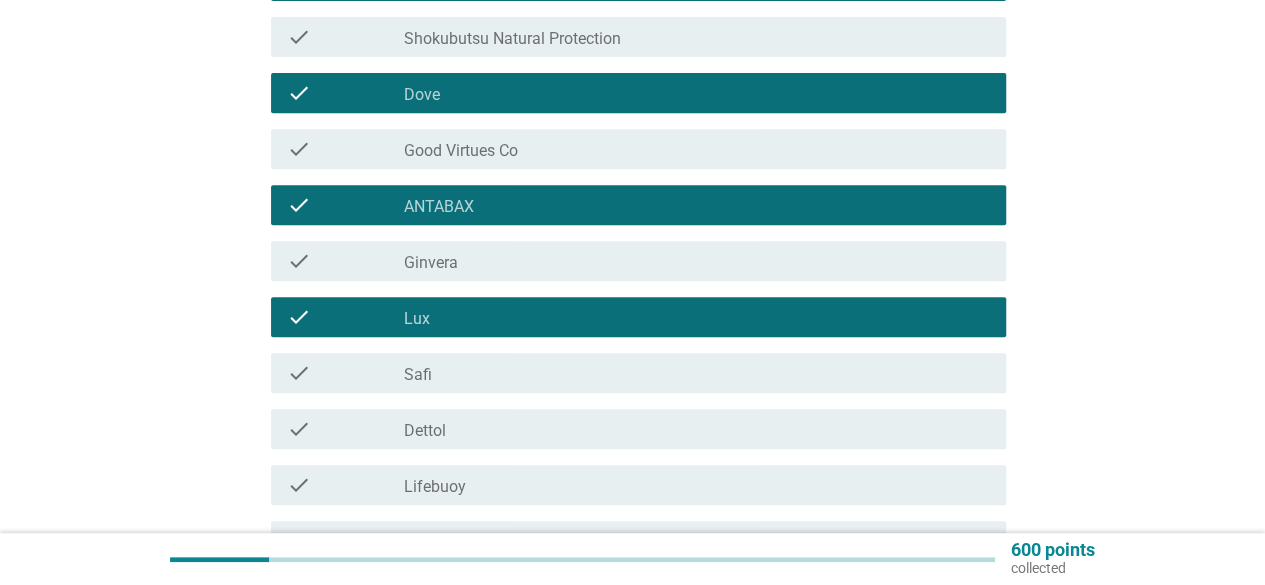 scroll, scrollTop: 400, scrollLeft: 0, axis: vertical 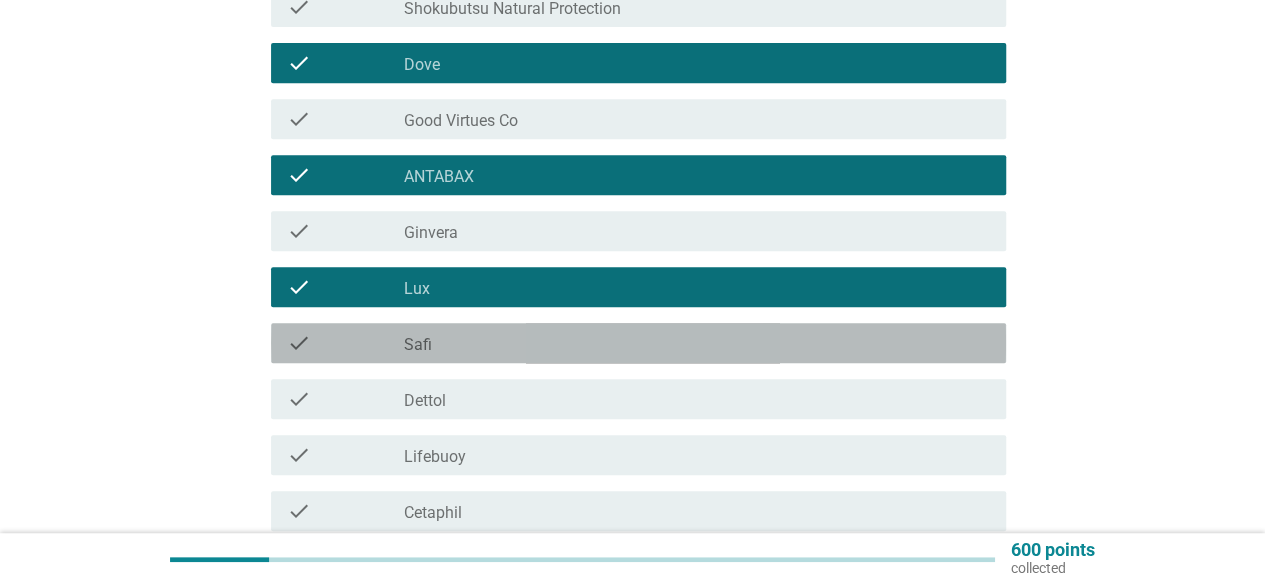 click on "check_box_outline_blank Safi" at bounding box center [697, 343] 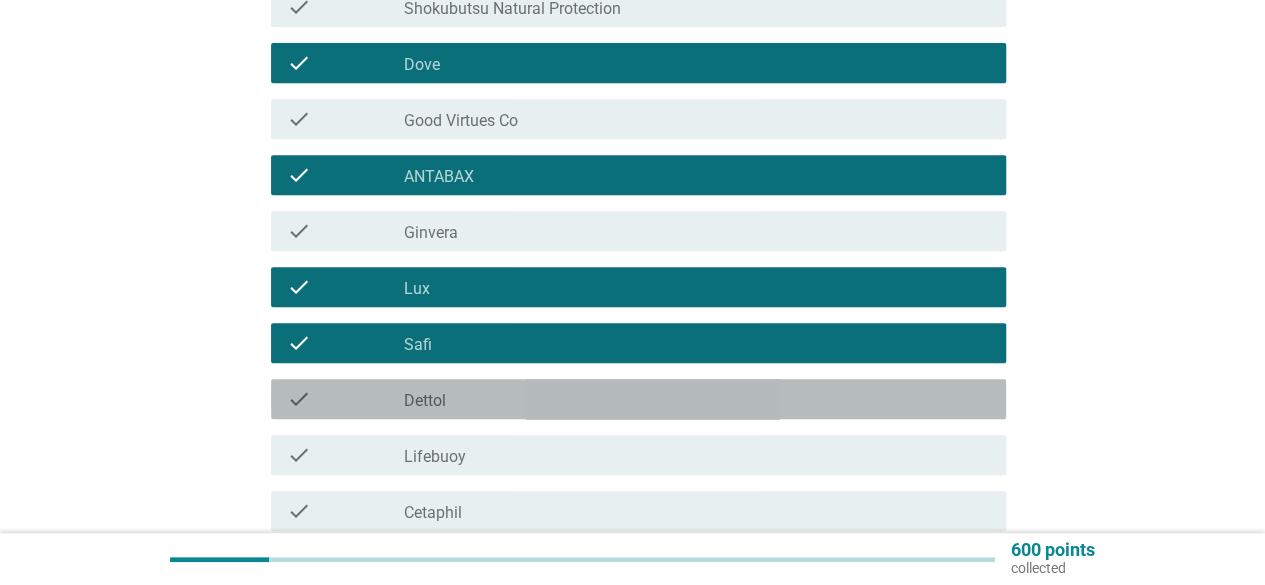 click on "check_box_outline_blank Dettol" at bounding box center (697, 399) 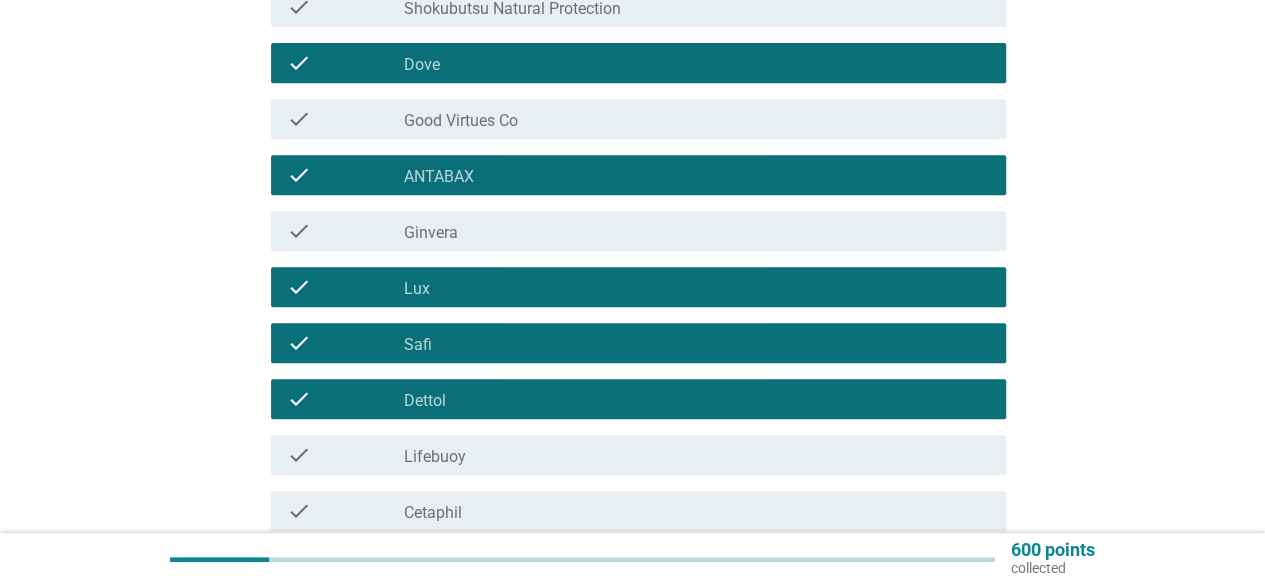 click on "check_box_outline_blank Lifebuoy" at bounding box center (697, 455) 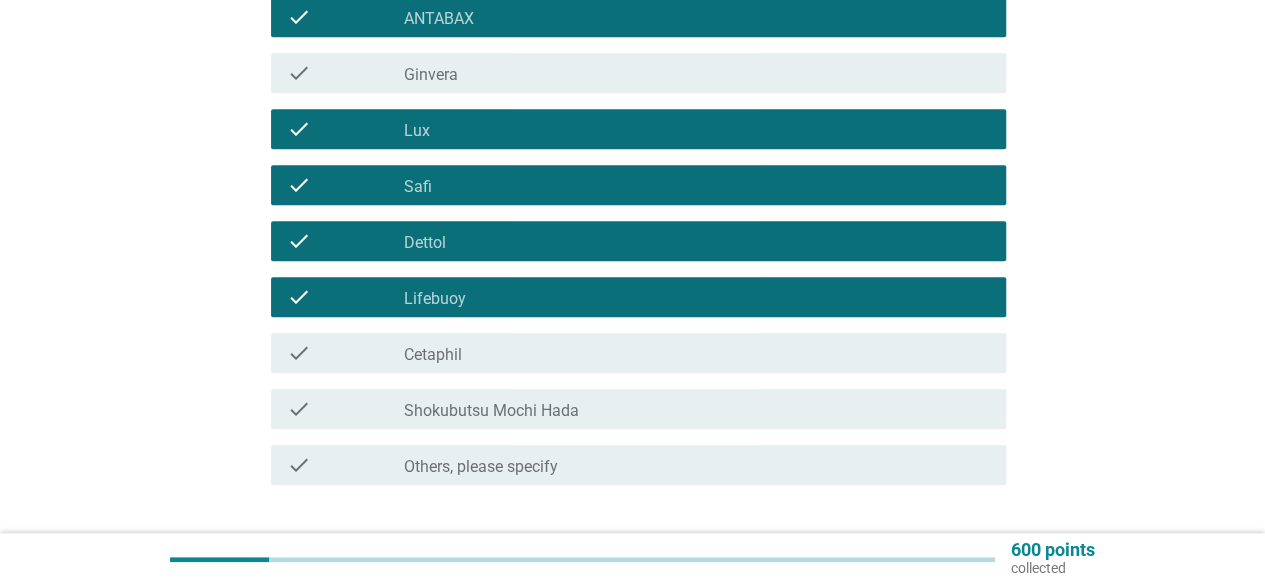 scroll, scrollTop: 600, scrollLeft: 0, axis: vertical 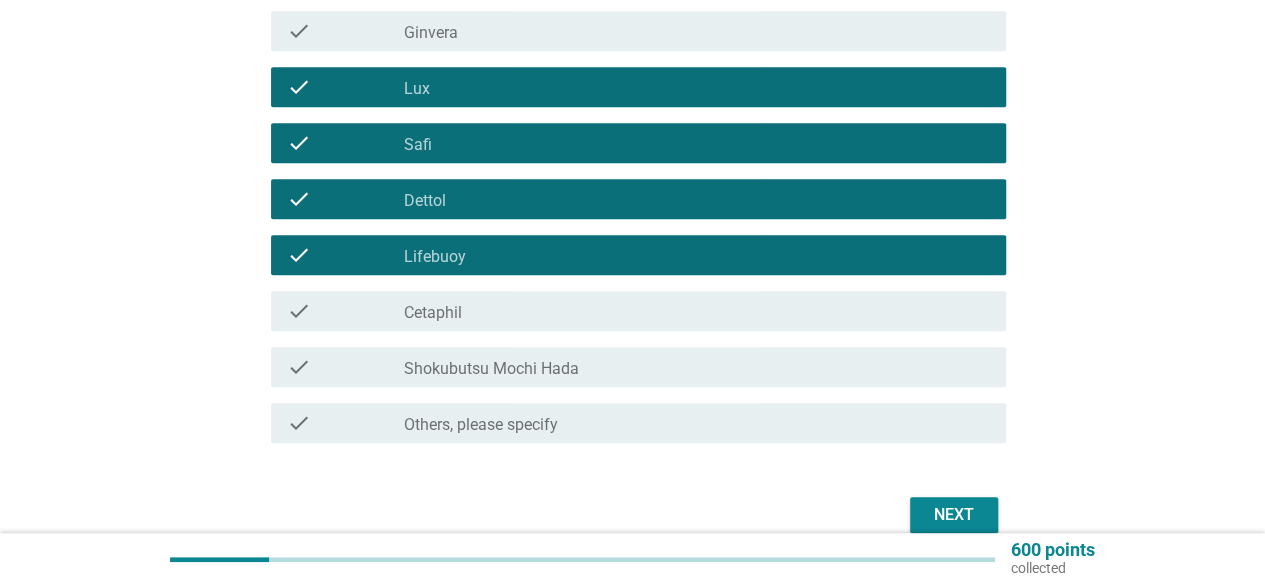 click on "check_box_outline_blank Cetaphil" at bounding box center [697, 311] 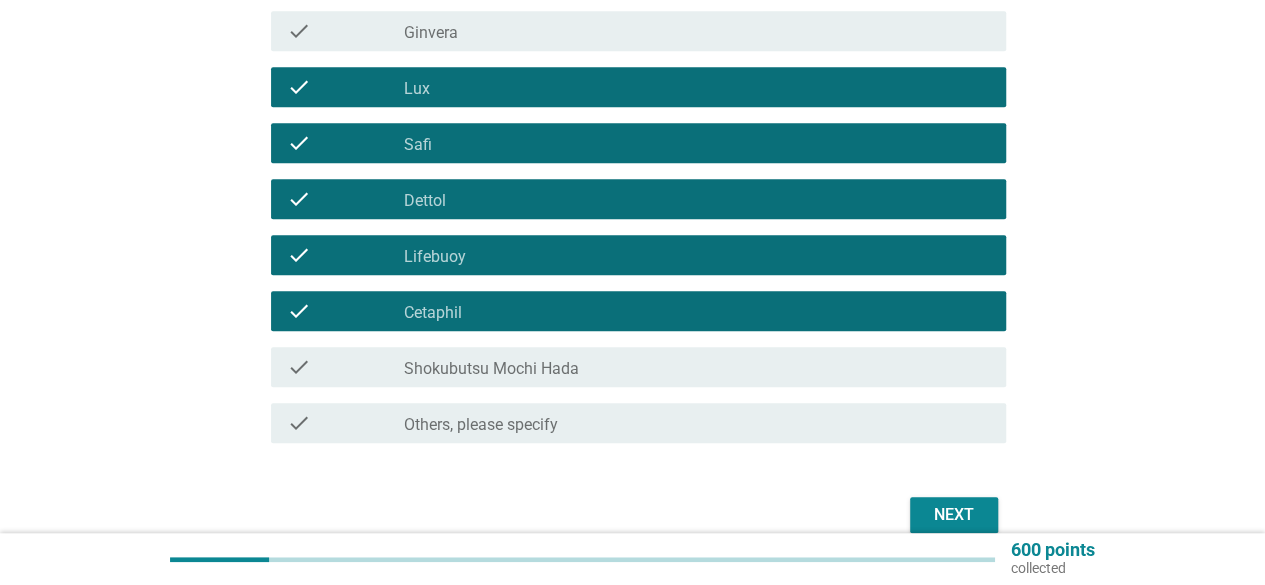 click on "Next" at bounding box center [954, 515] 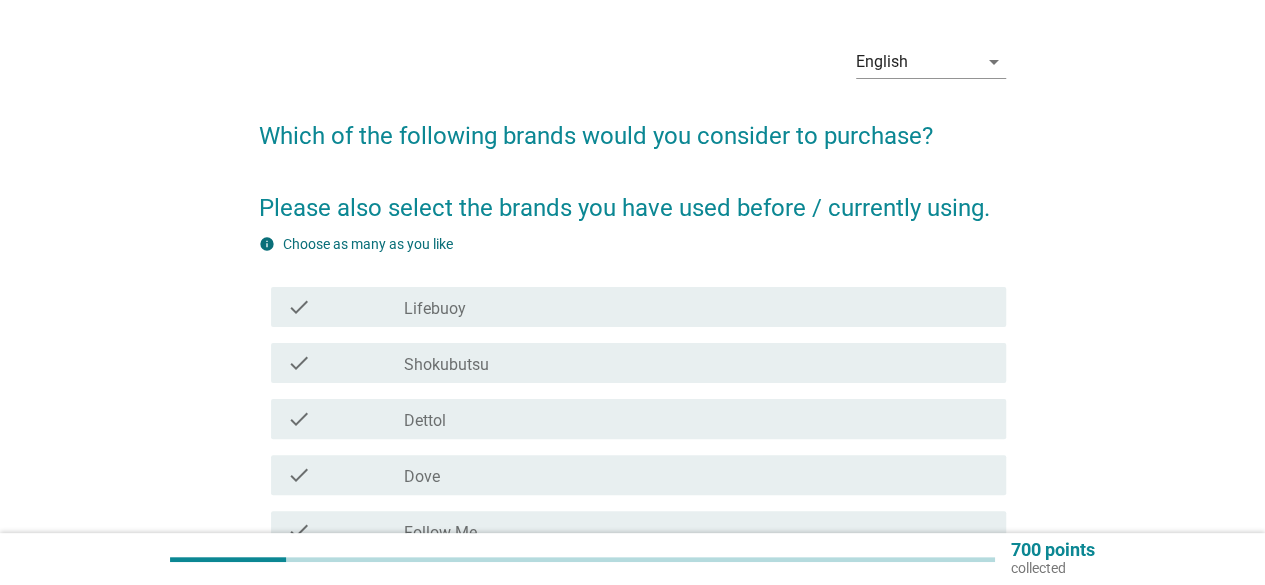 scroll, scrollTop: 100, scrollLeft: 0, axis: vertical 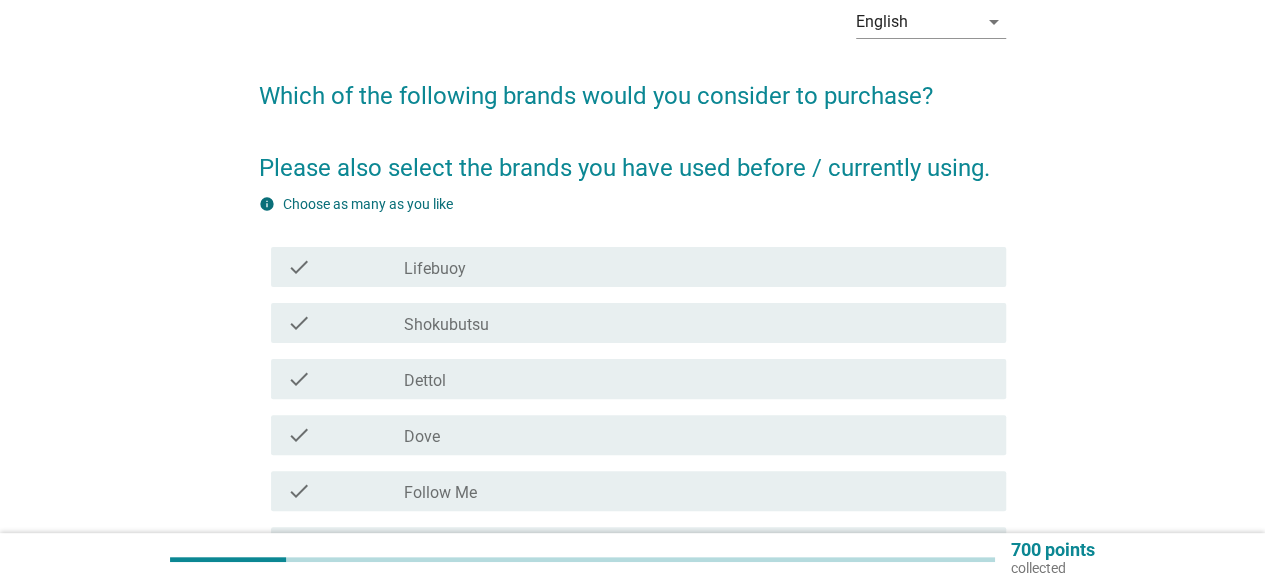 click on "check_box_outline_blank Lifebuoy" at bounding box center (697, 267) 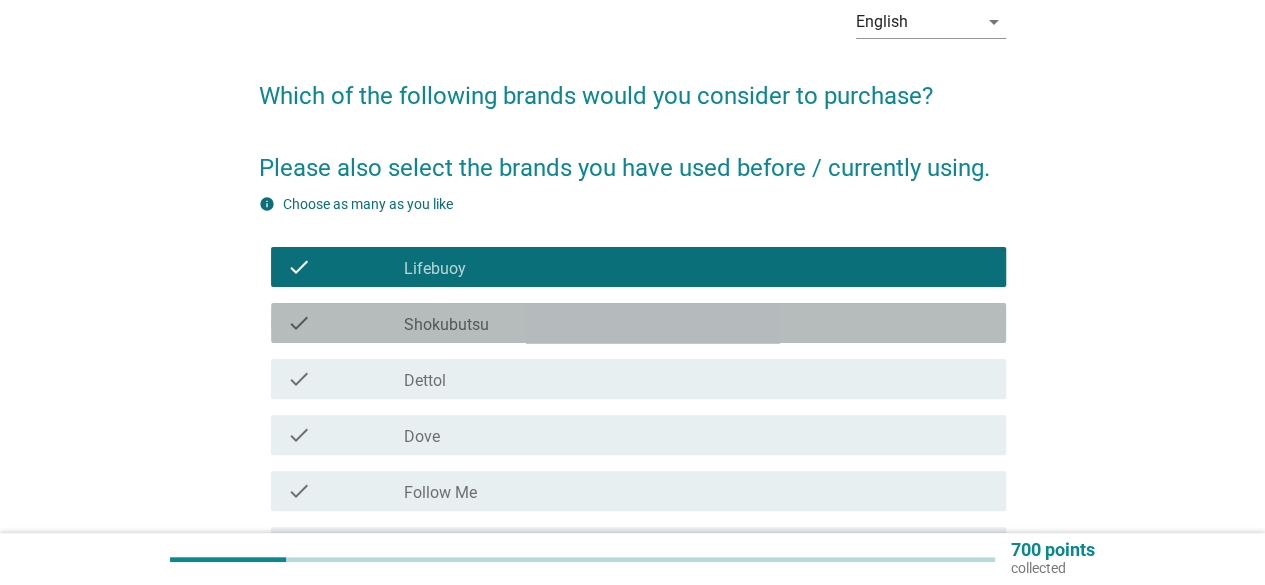 click on "check_box_outline_blank Shokubutsu" at bounding box center [697, 323] 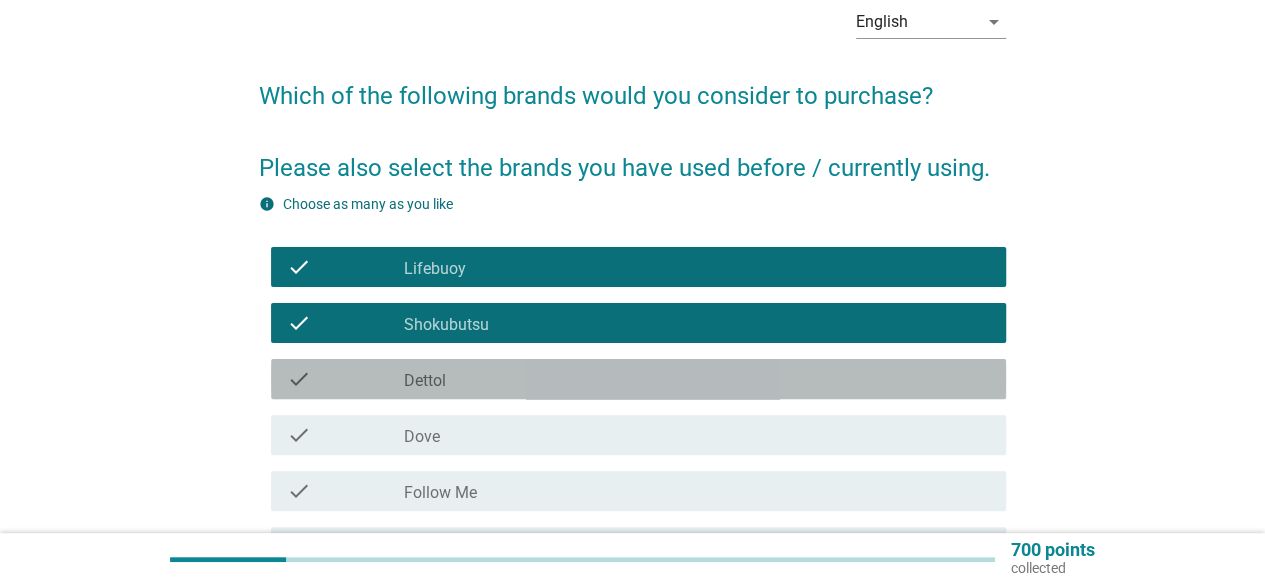 click on "check_box_outline_blank Dettol" at bounding box center (697, 379) 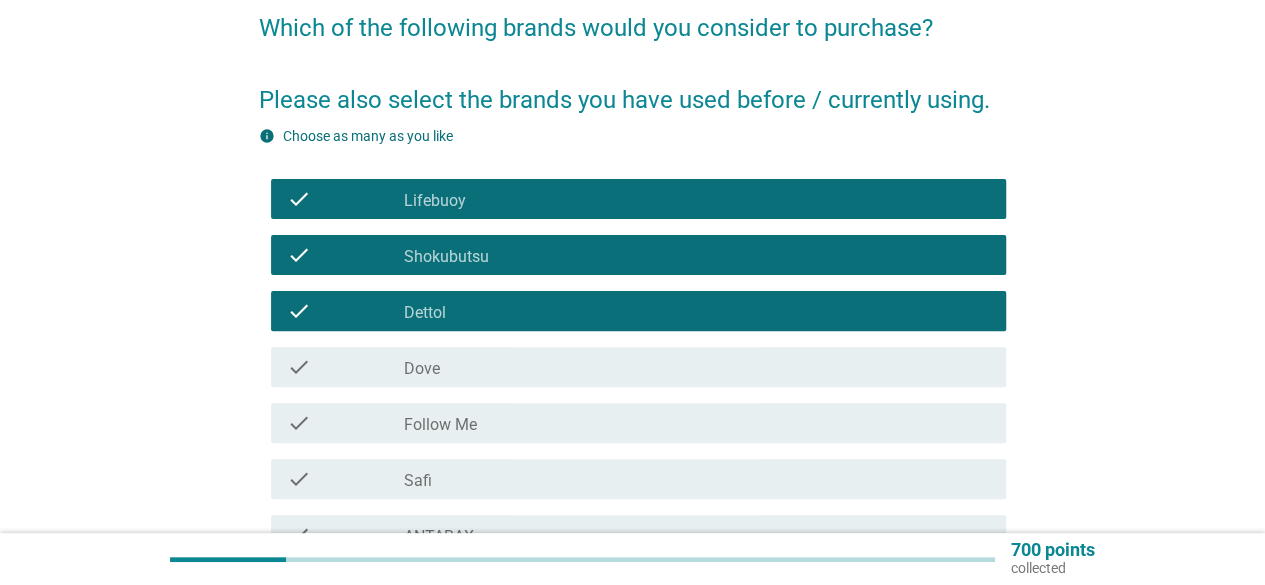 scroll, scrollTop: 200, scrollLeft: 0, axis: vertical 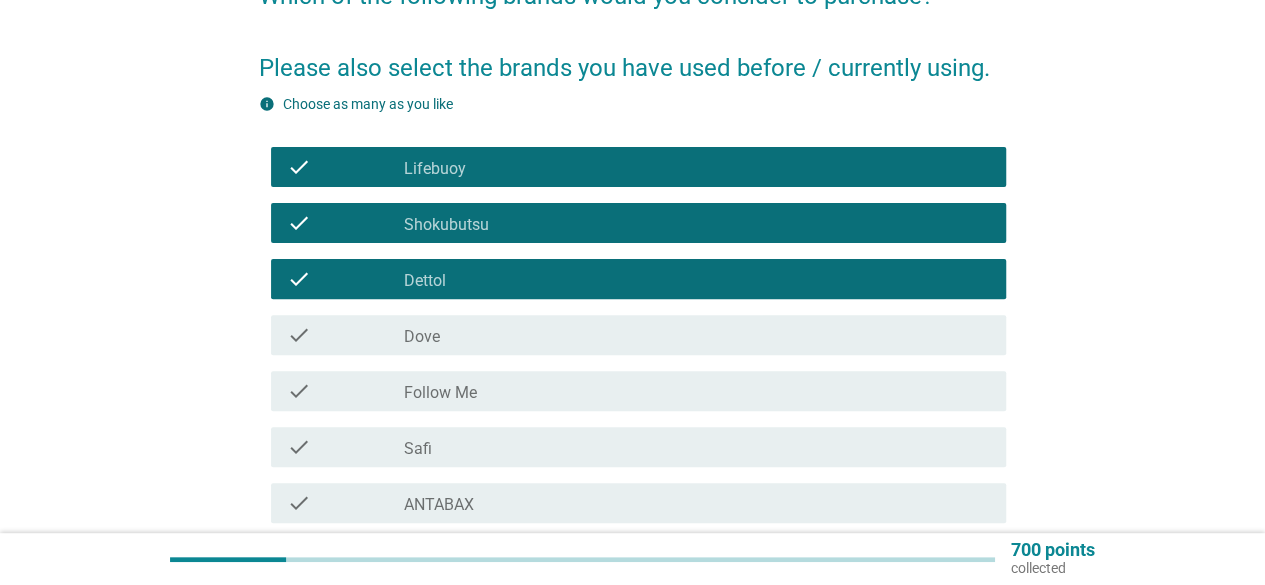click on "check_box_outline_blank Dove" at bounding box center [697, 335] 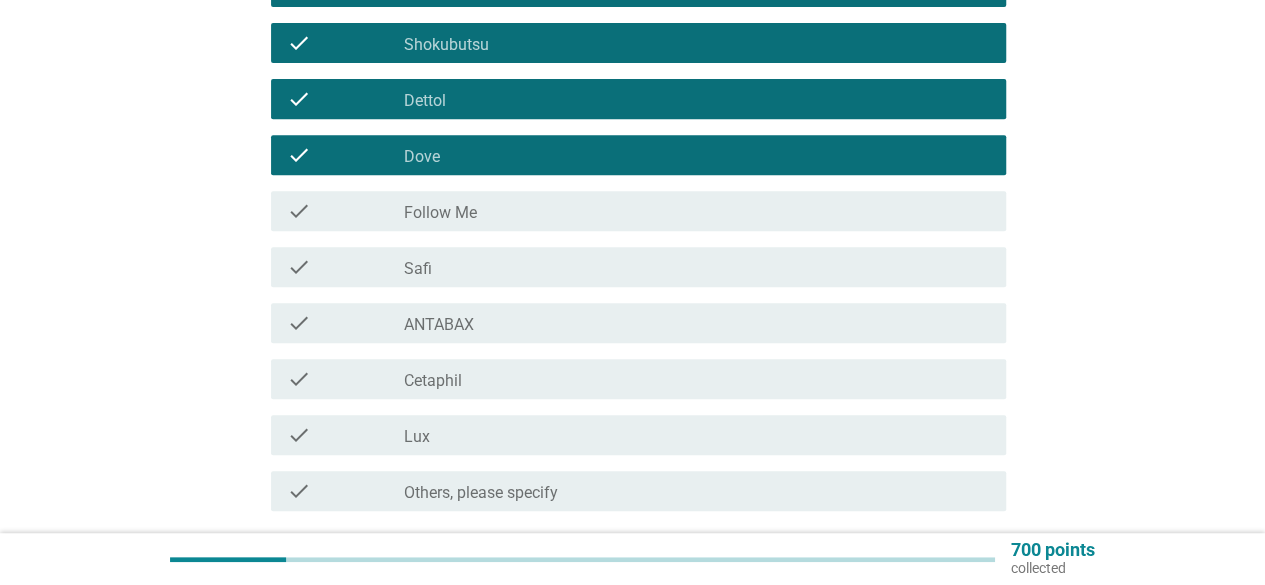 scroll, scrollTop: 400, scrollLeft: 0, axis: vertical 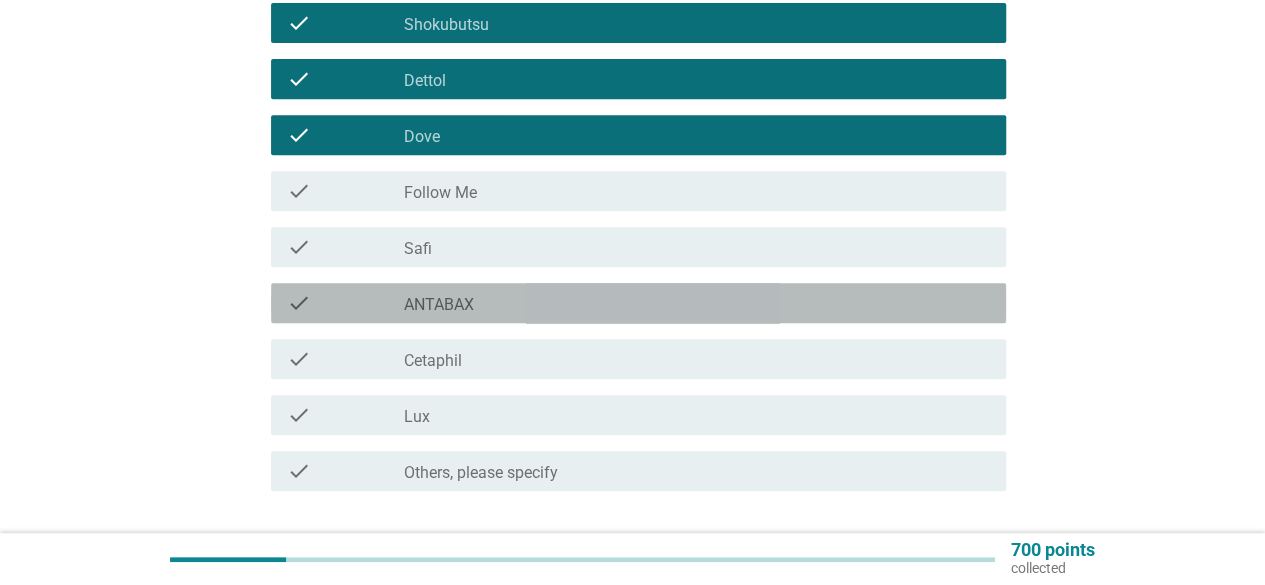 click on "check_box_outline_blank ANTABAX" at bounding box center (697, 303) 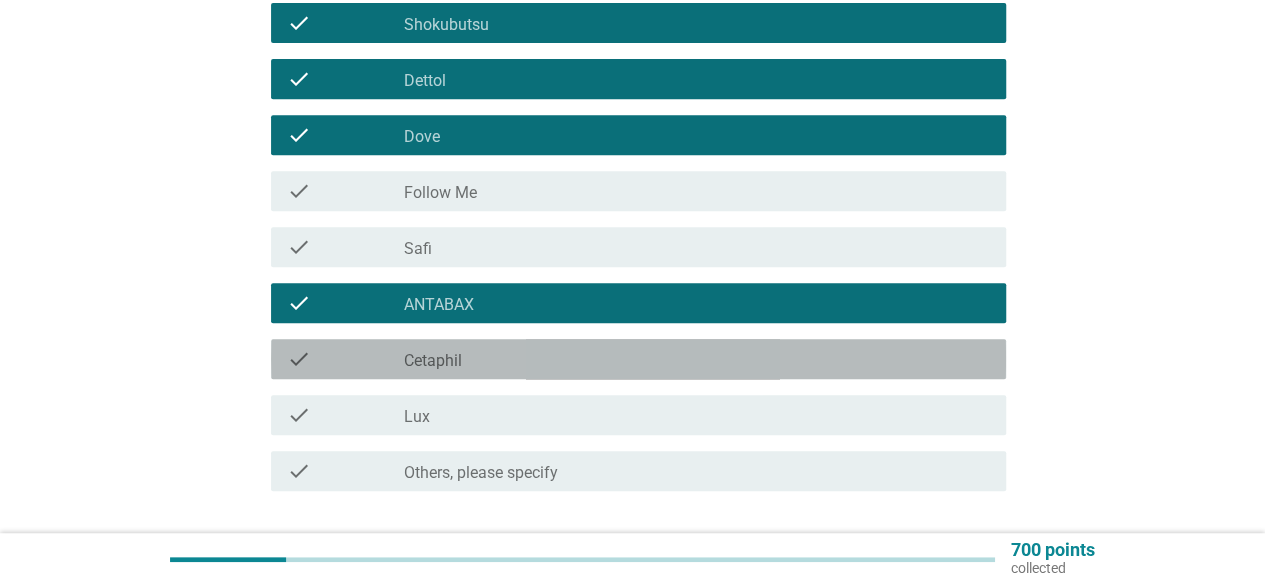 click on "check_box_outline_blank Cetaphil" at bounding box center [697, 359] 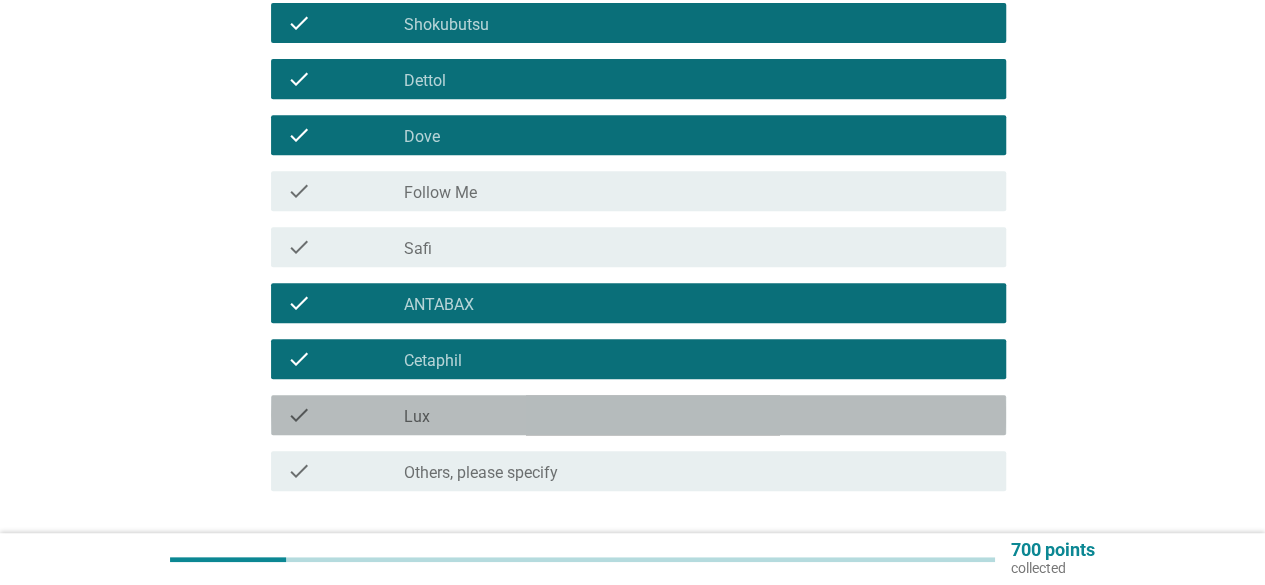 click on "check_box_outline_blank Lux" at bounding box center (697, 415) 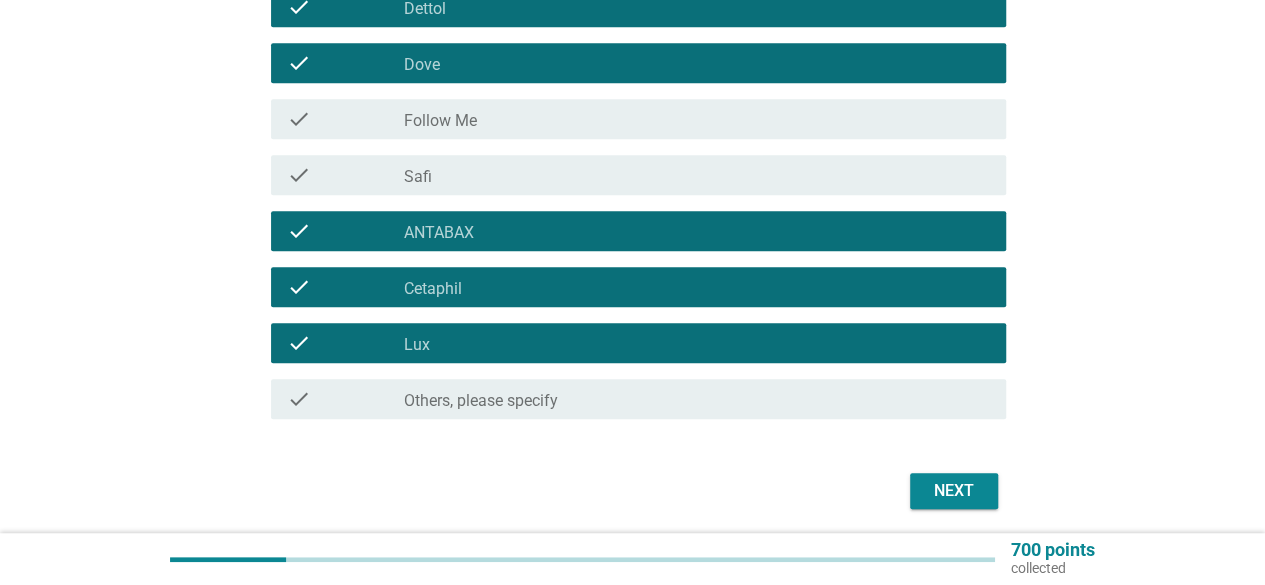 scroll, scrollTop: 544, scrollLeft: 0, axis: vertical 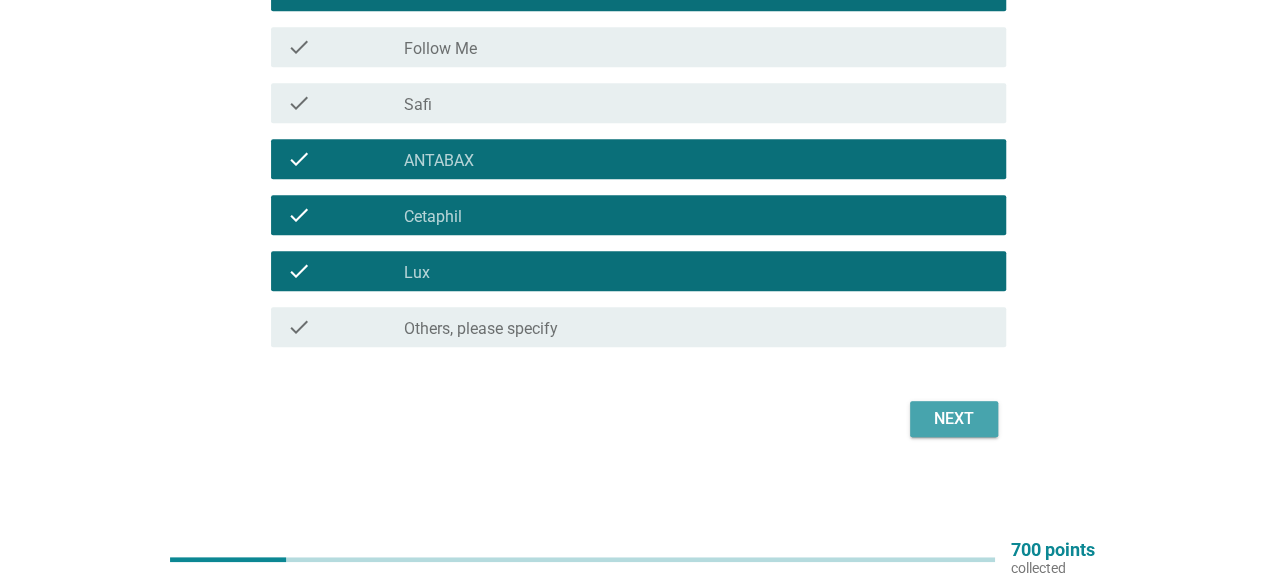 click on "Next" at bounding box center [954, 419] 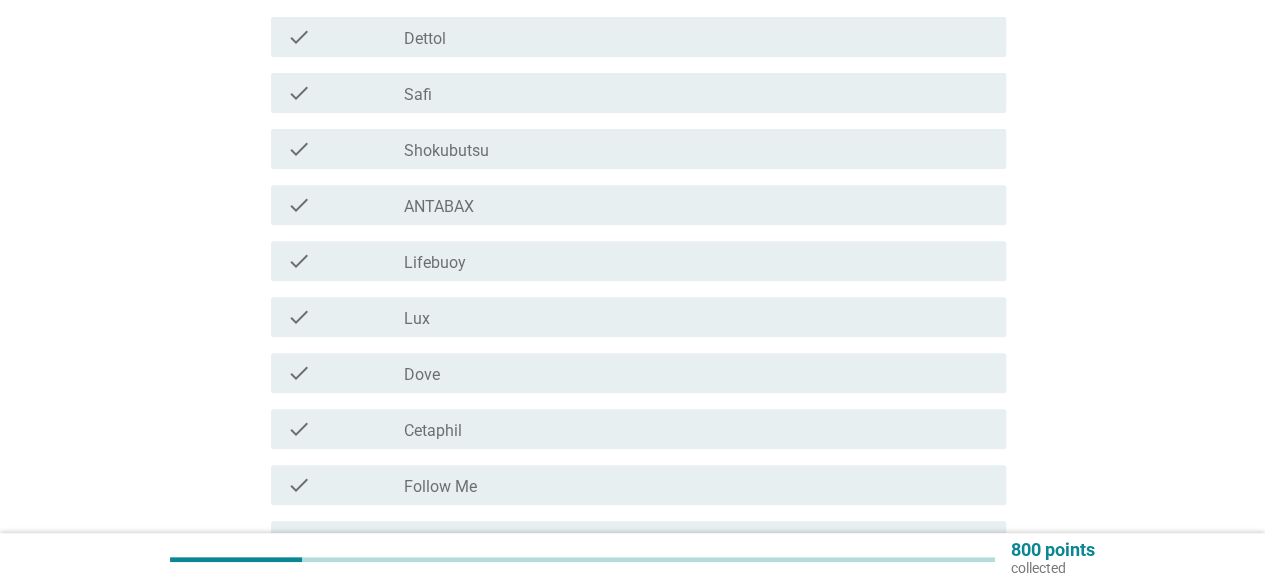 scroll, scrollTop: 300, scrollLeft: 0, axis: vertical 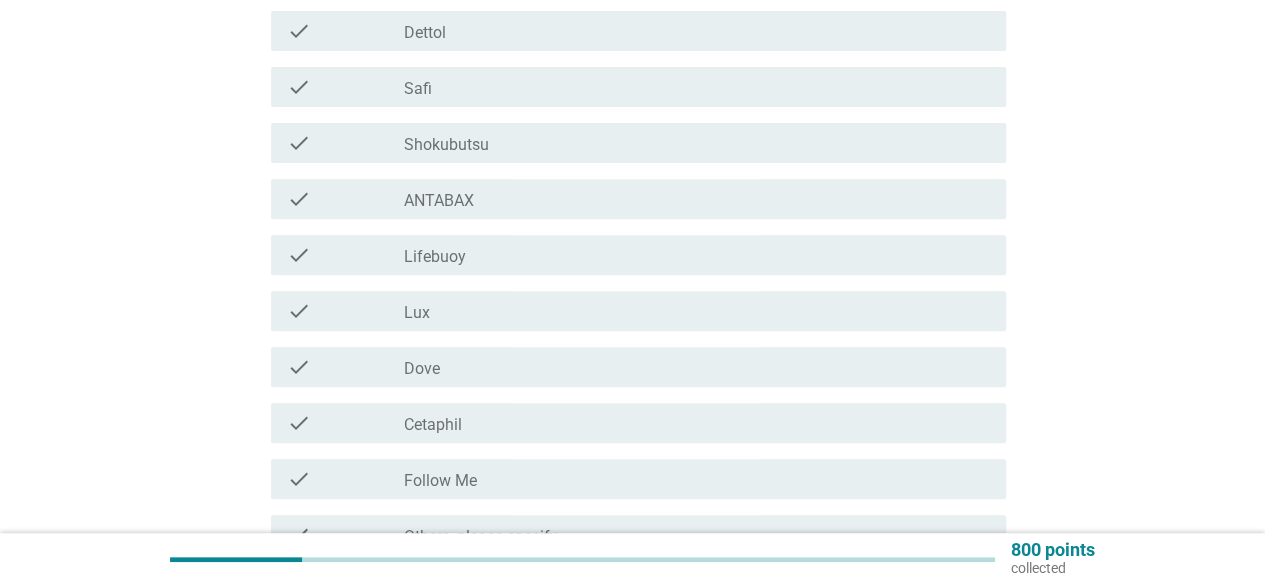 click on "check_box_outline_blank Cetaphil" at bounding box center [697, 423] 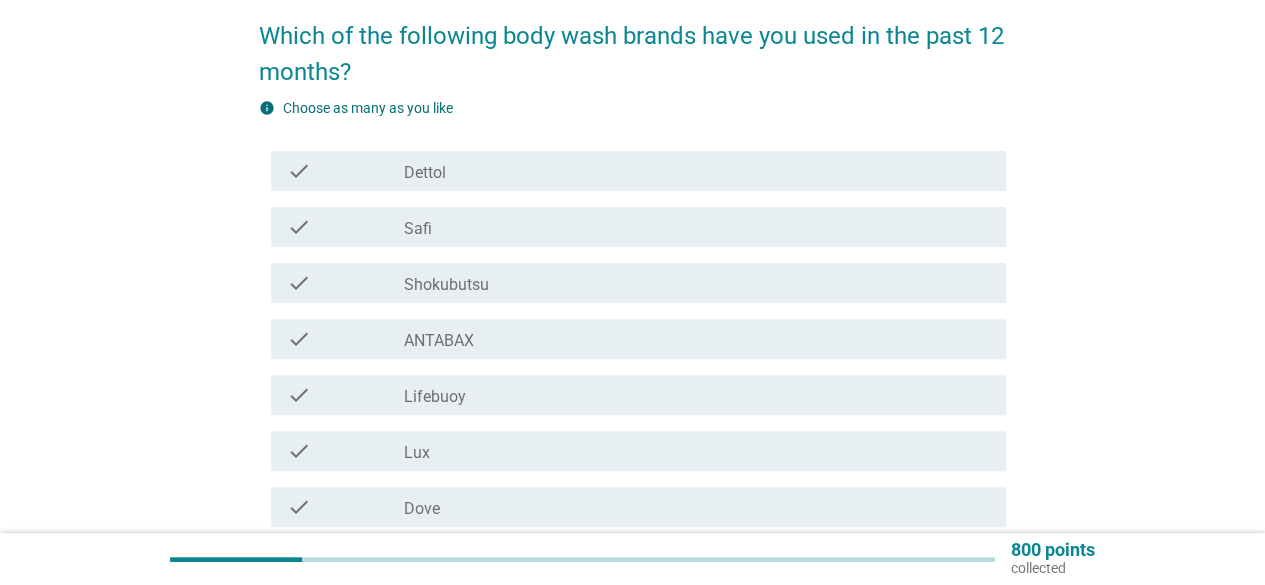 scroll, scrollTop: 200, scrollLeft: 0, axis: vertical 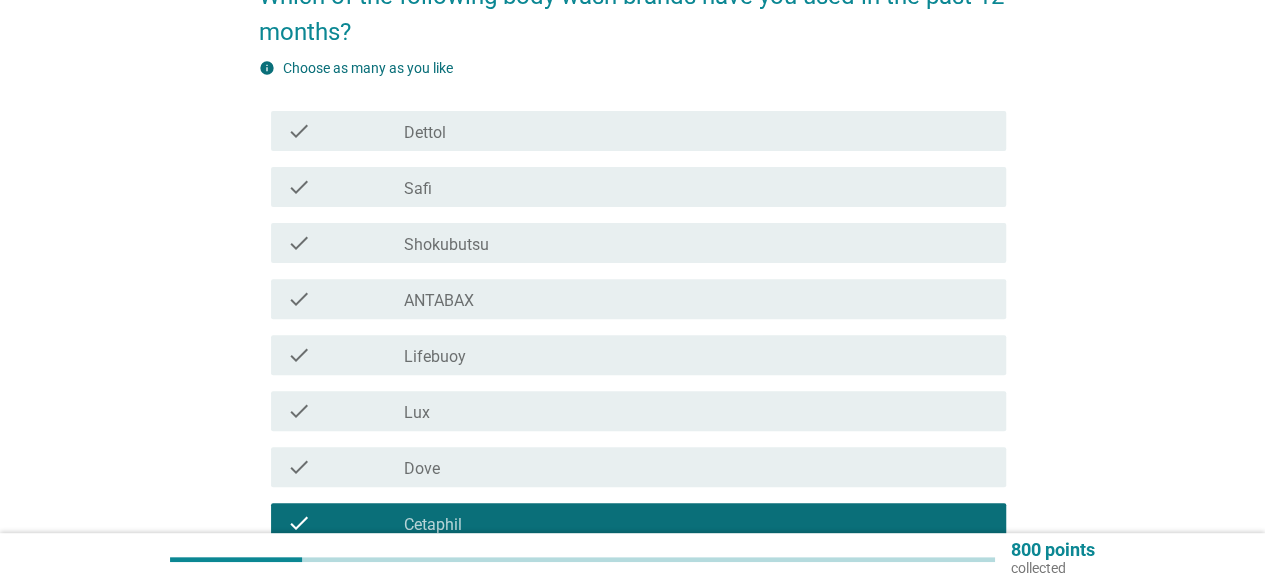 click on "Dove" at bounding box center (422, 469) 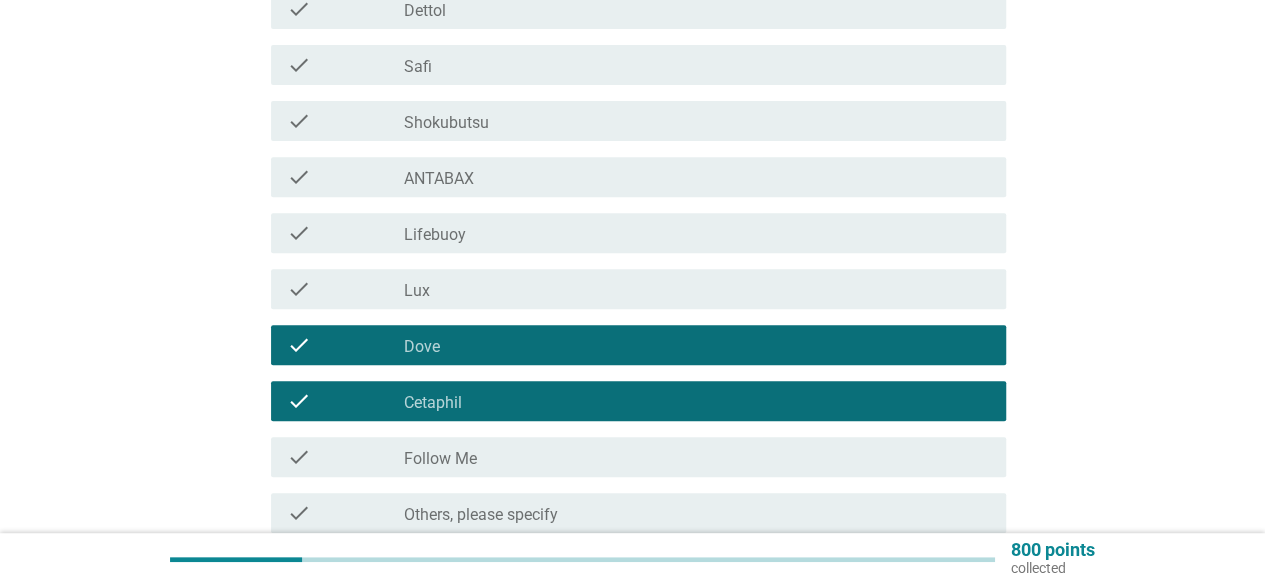 scroll, scrollTop: 400, scrollLeft: 0, axis: vertical 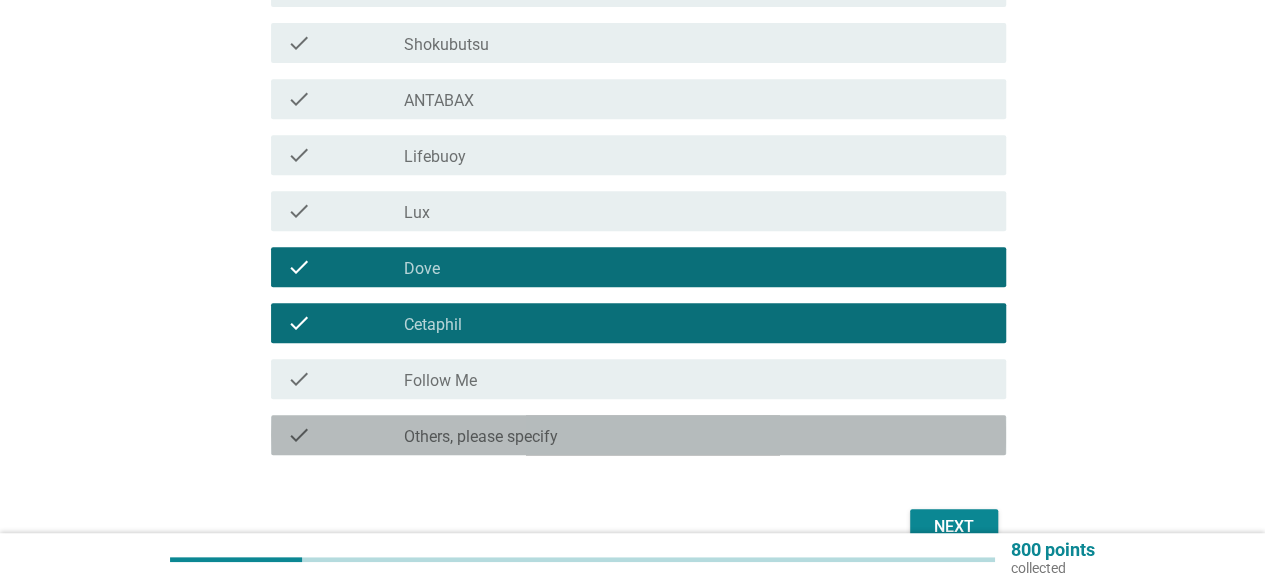click on "Others, please specify" at bounding box center [481, 437] 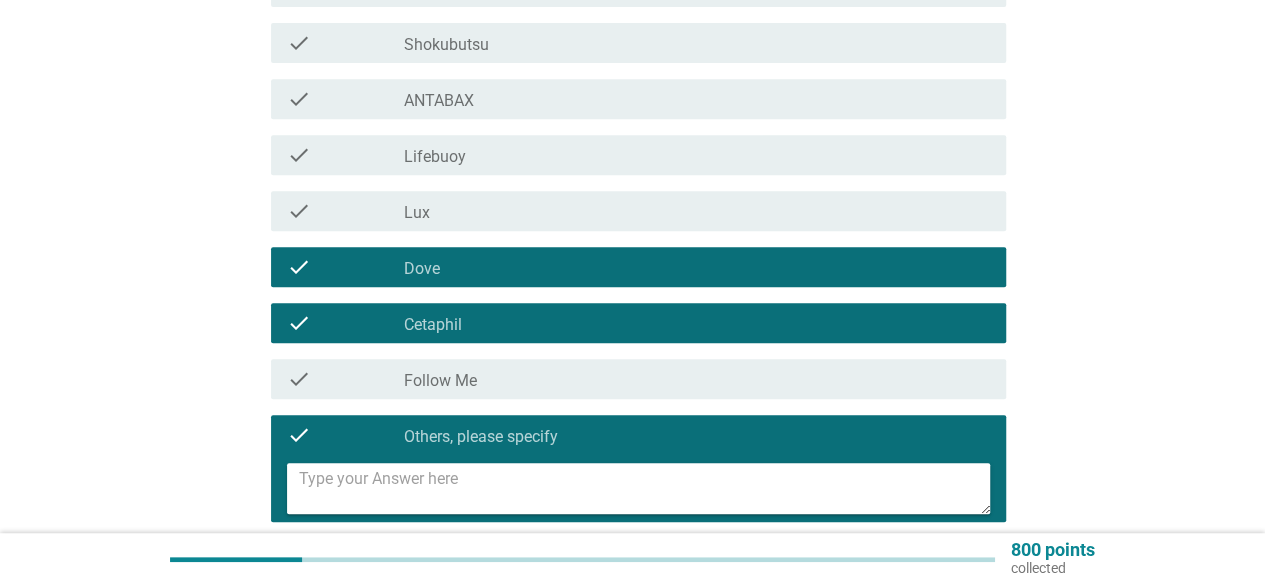 click at bounding box center (644, 488) 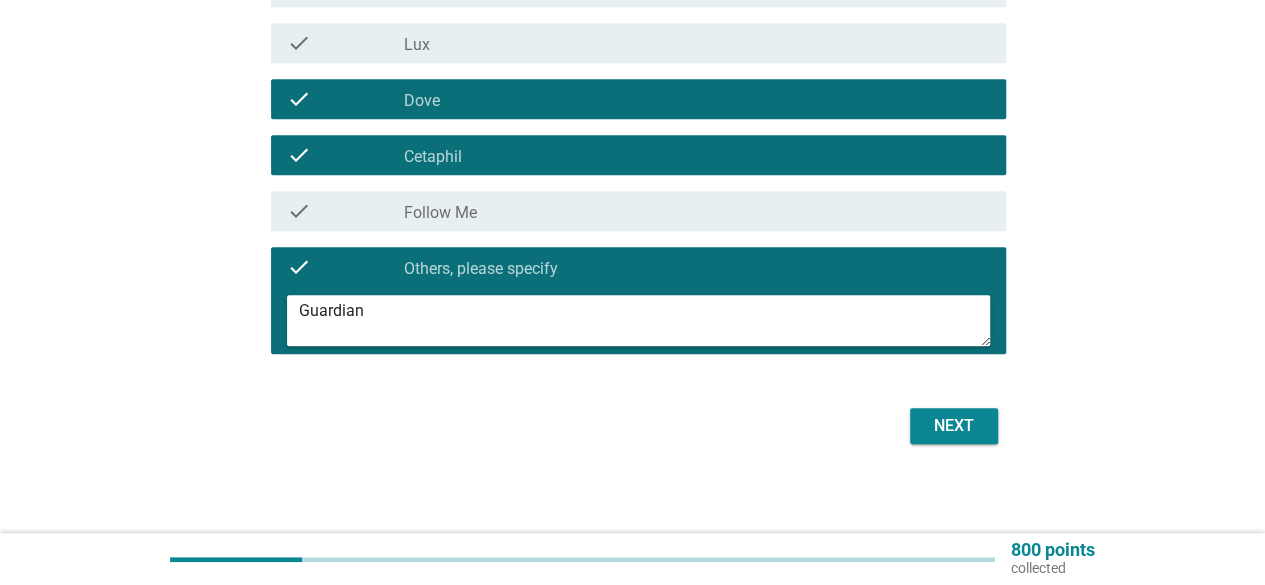 scroll, scrollTop: 574, scrollLeft: 0, axis: vertical 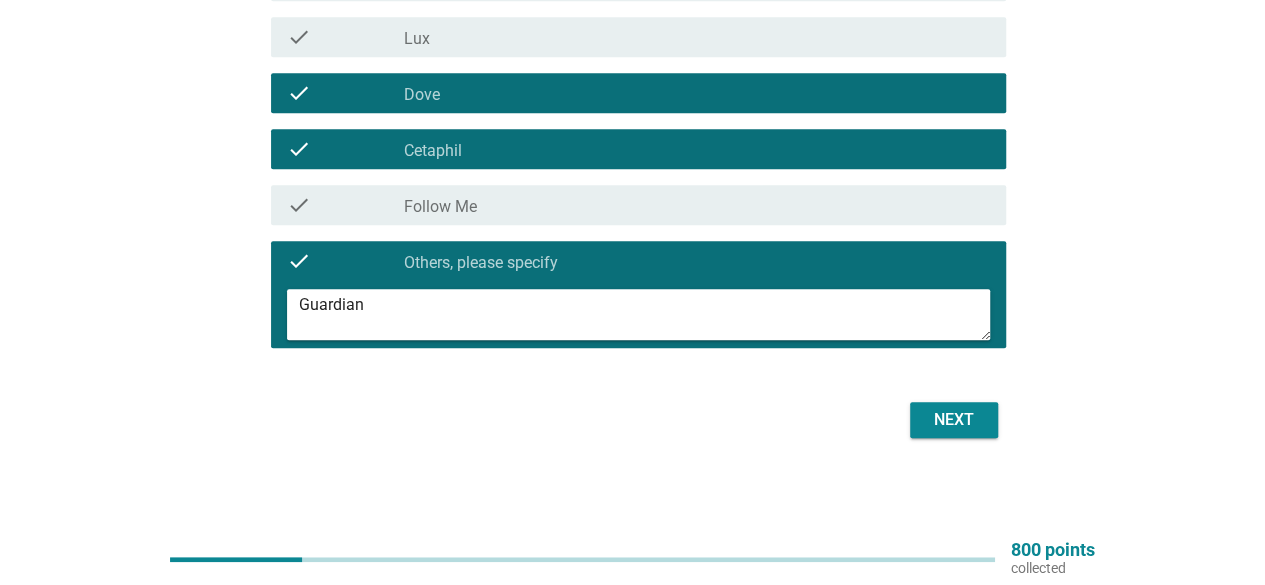 type on "Guardian" 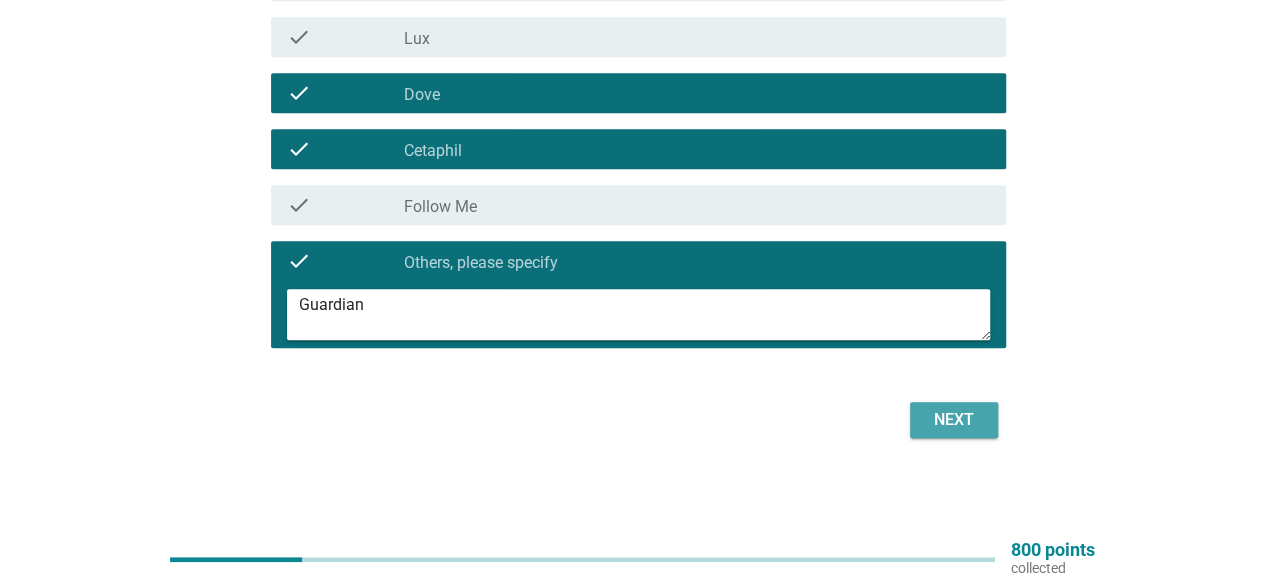 click on "Next" at bounding box center (954, 420) 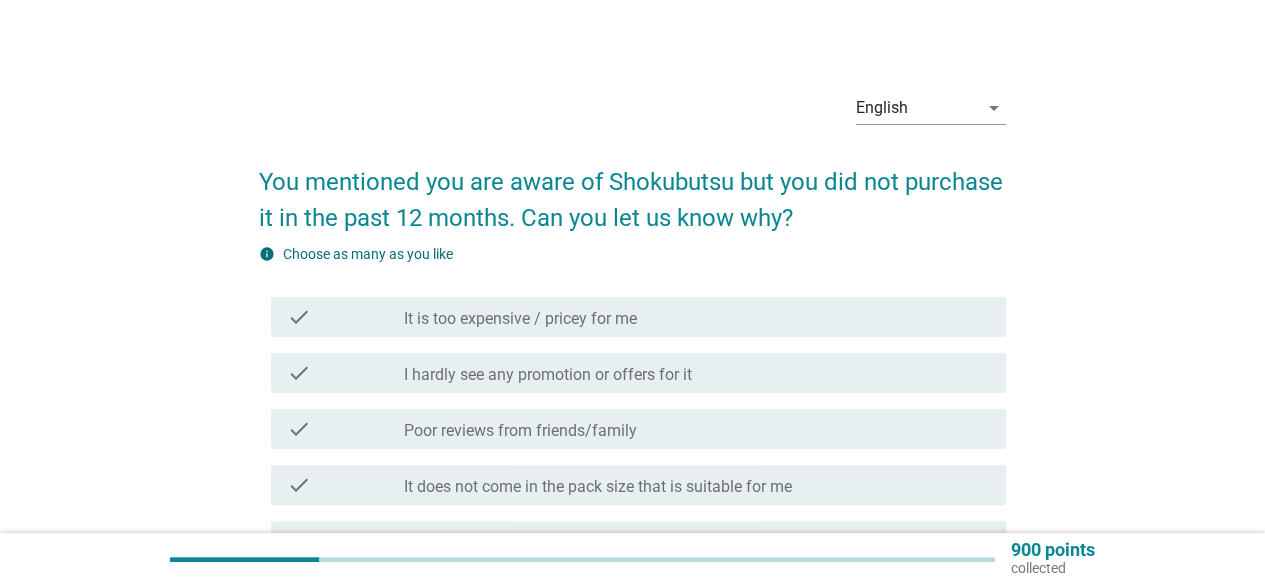scroll, scrollTop: 100, scrollLeft: 0, axis: vertical 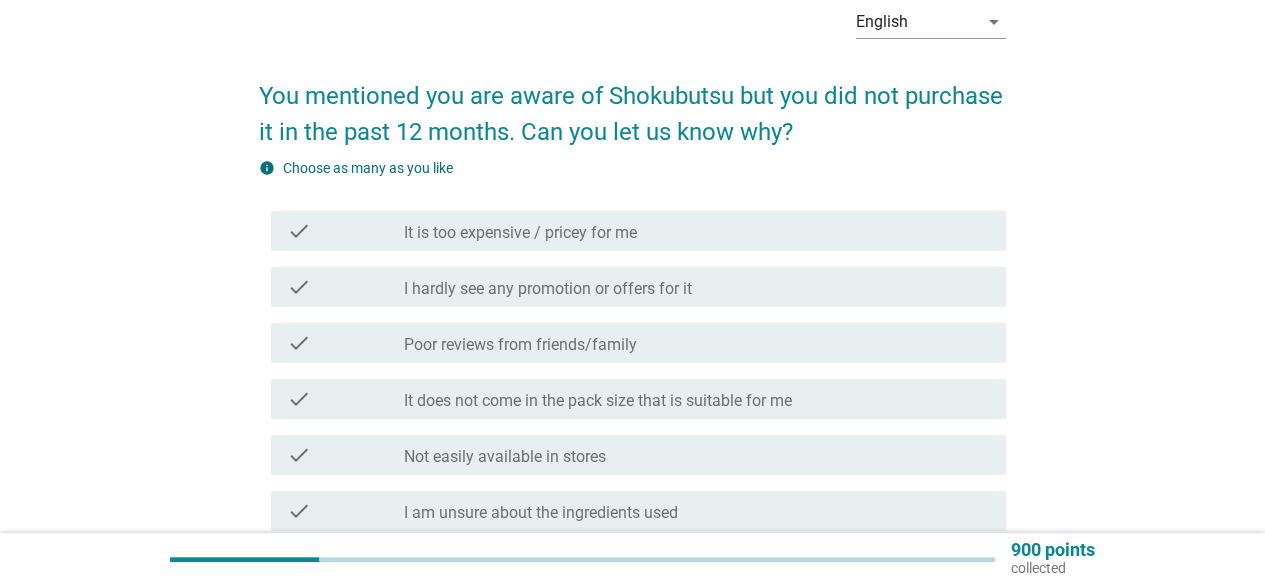 click on "check_box_outline_blank I hardly see any promotion or offers for it" at bounding box center (697, 287) 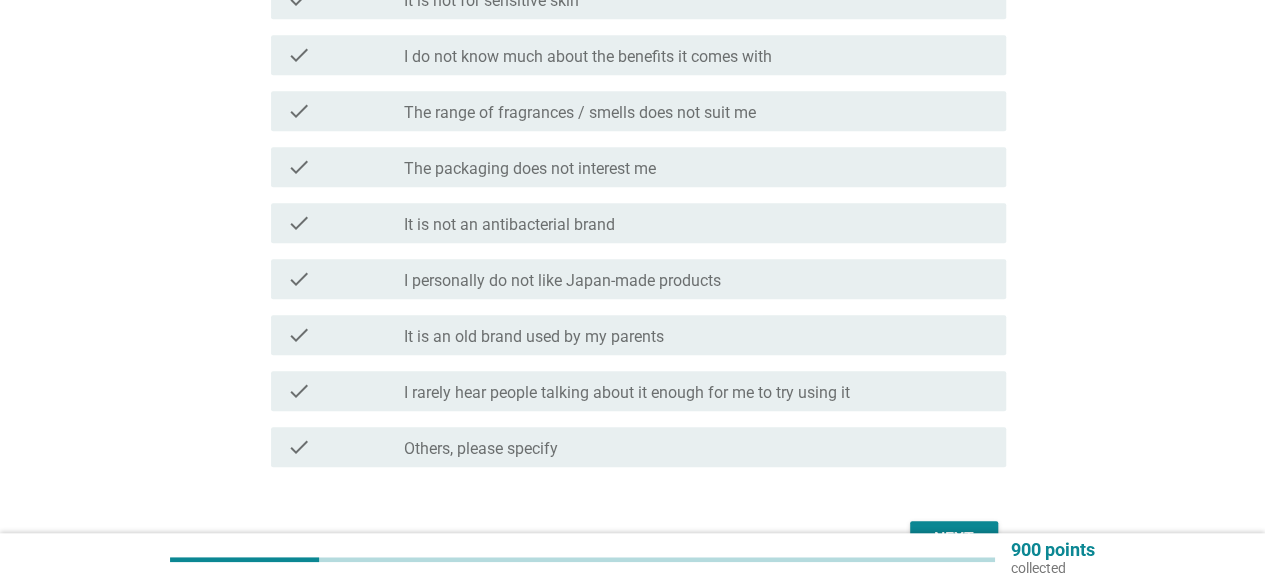 scroll, scrollTop: 700, scrollLeft: 0, axis: vertical 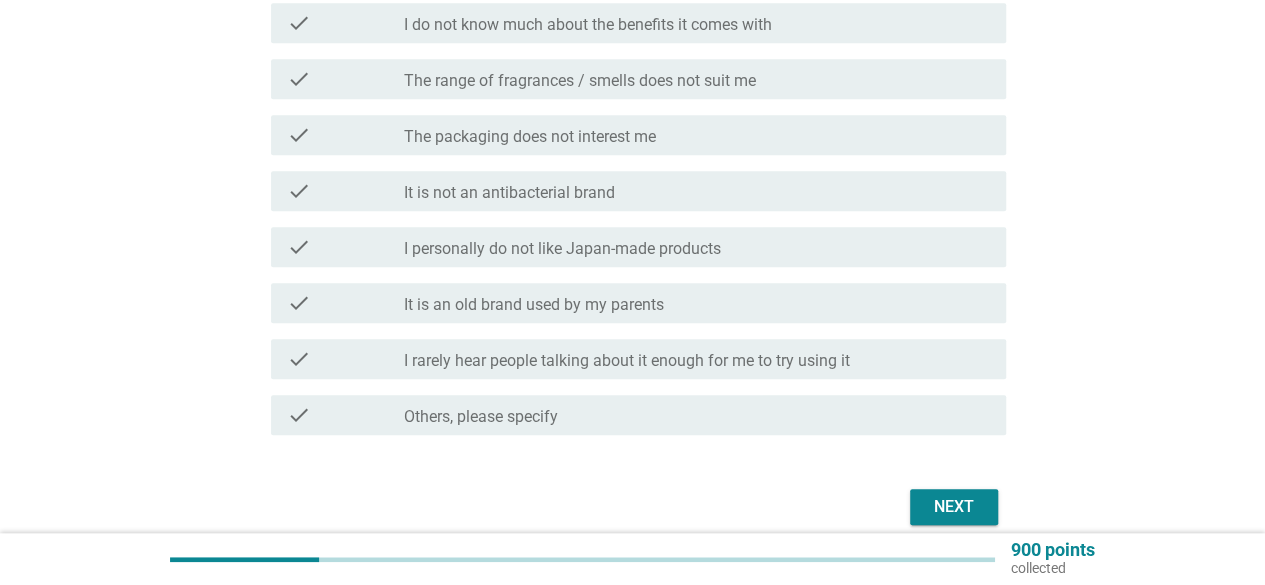click on "I rarely hear people talking about it enough for me to try using it" at bounding box center [627, 361] 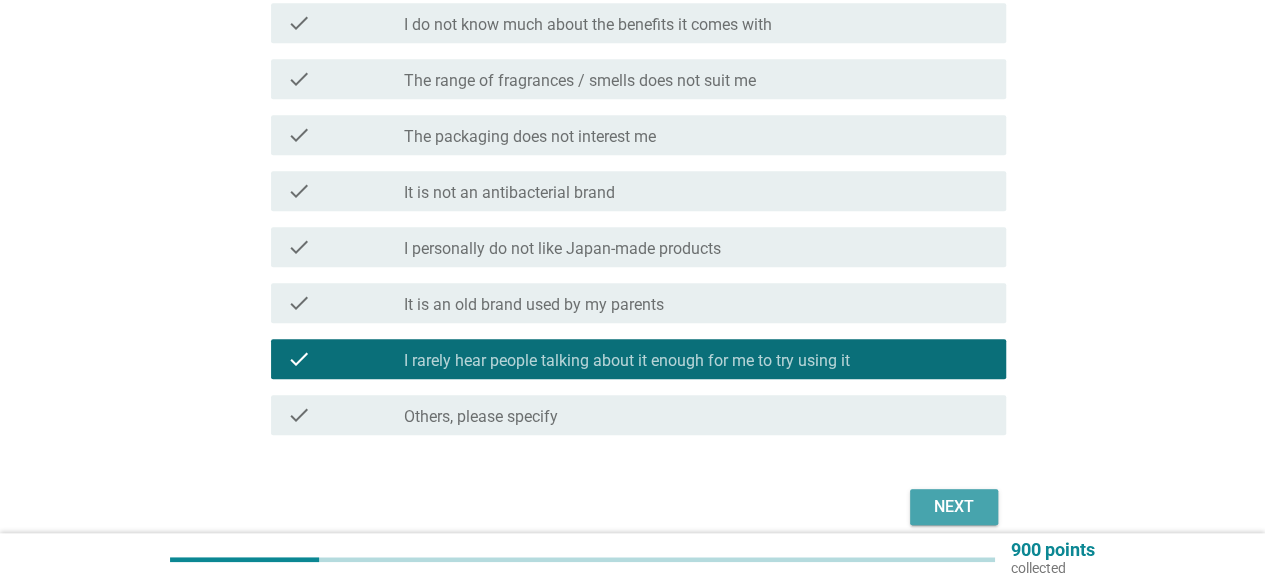 click on "Next" at bounding box center [954, 507] 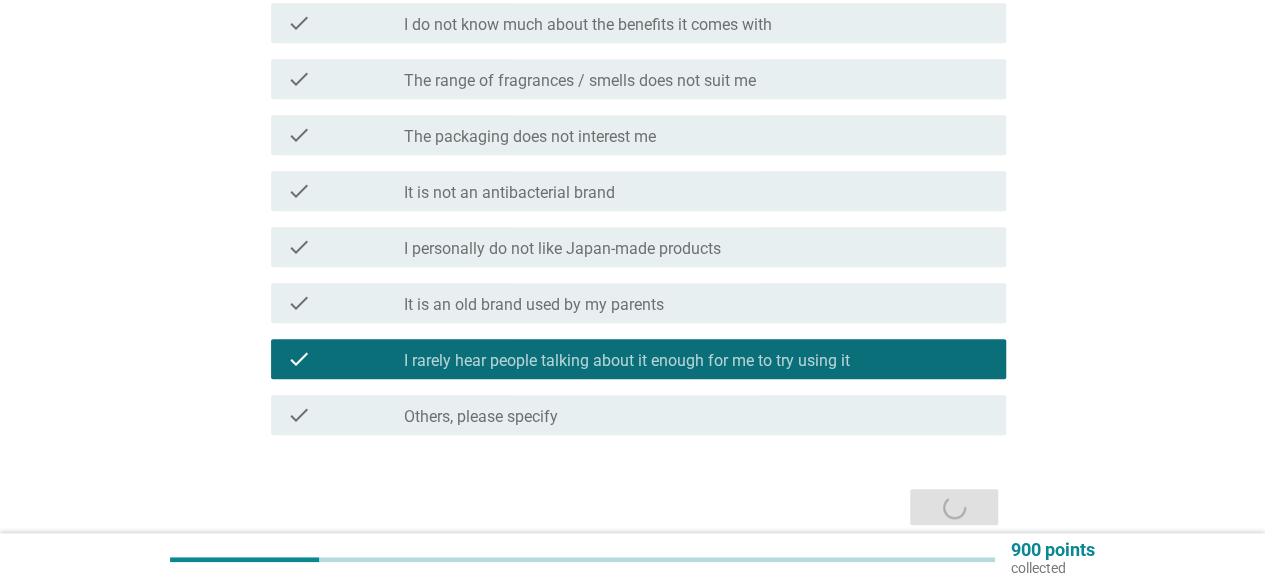 scroll, scrollTop: 0, scrollLeft: 0, axis: both 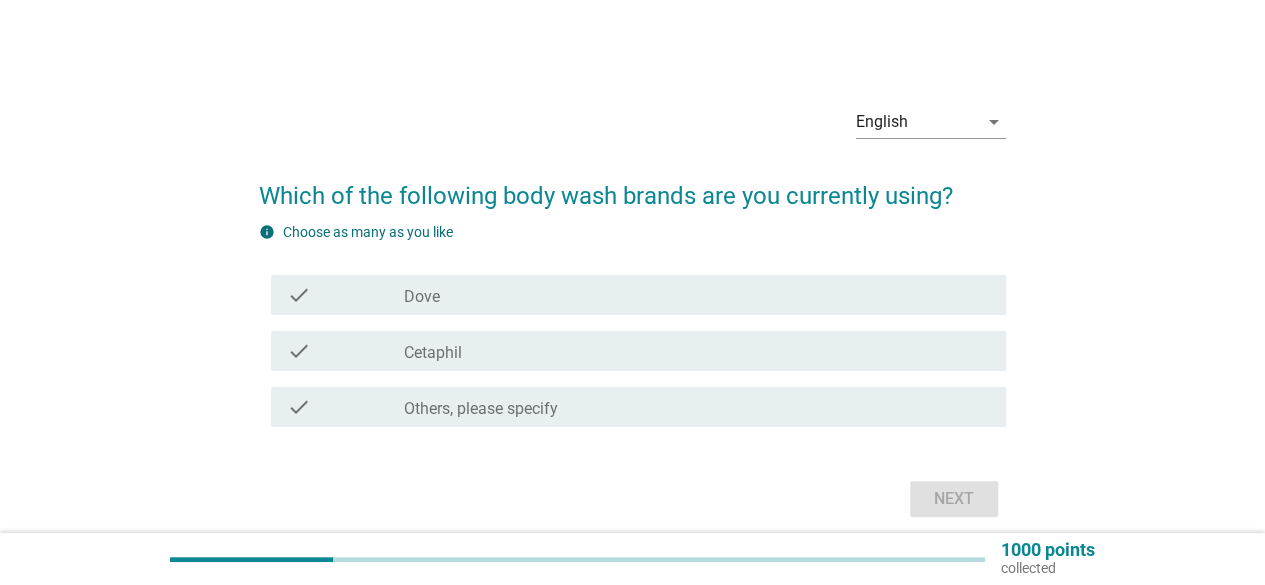 click on "check_box_outline_blank Cetaphil" at bounding box center [697, 351] 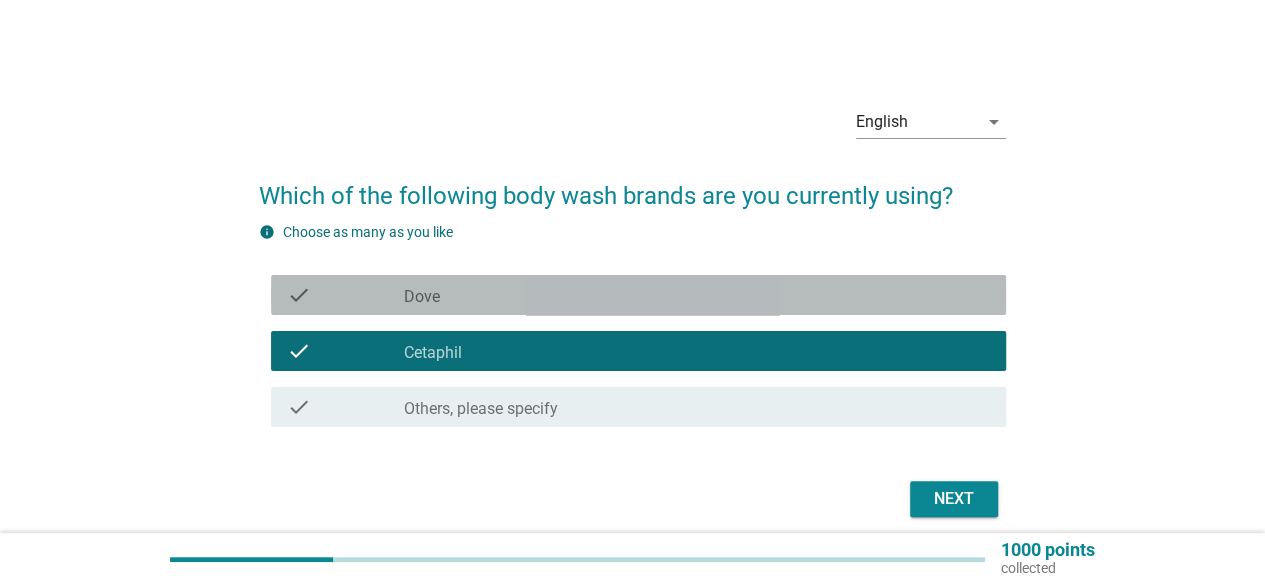 click on "check_box_outline_blank Dove" at bounding box center [697, 295] 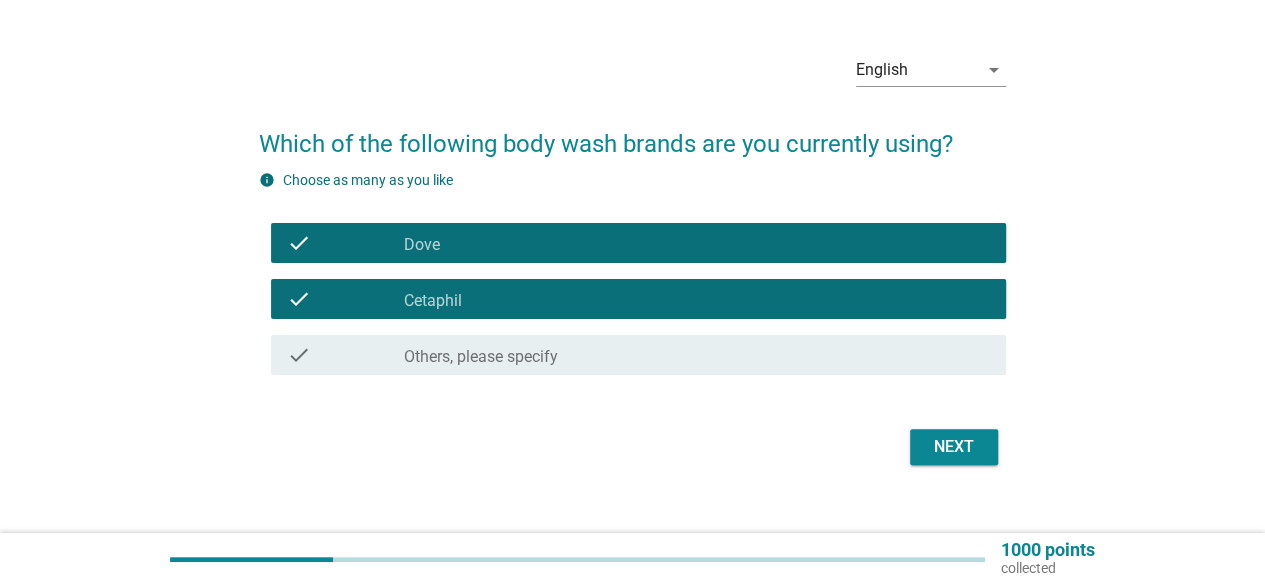 scroll, scrollTop: 80, scrollLeft: 0, axis: vertical 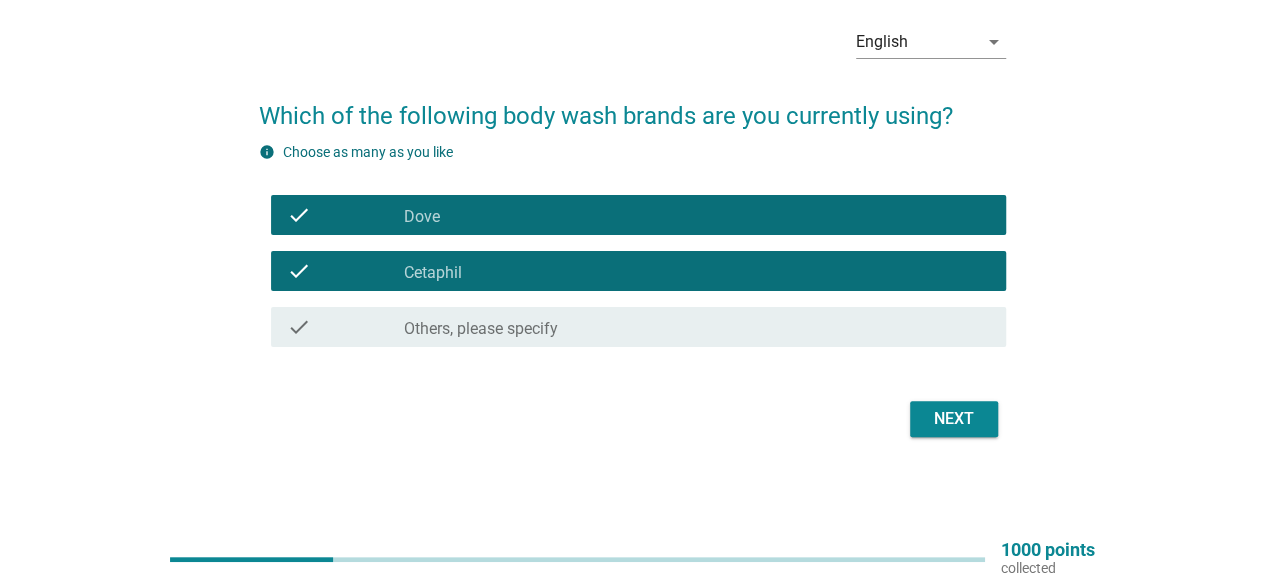 click on "check_box Others, please specify" at bounding box center (697, 327) 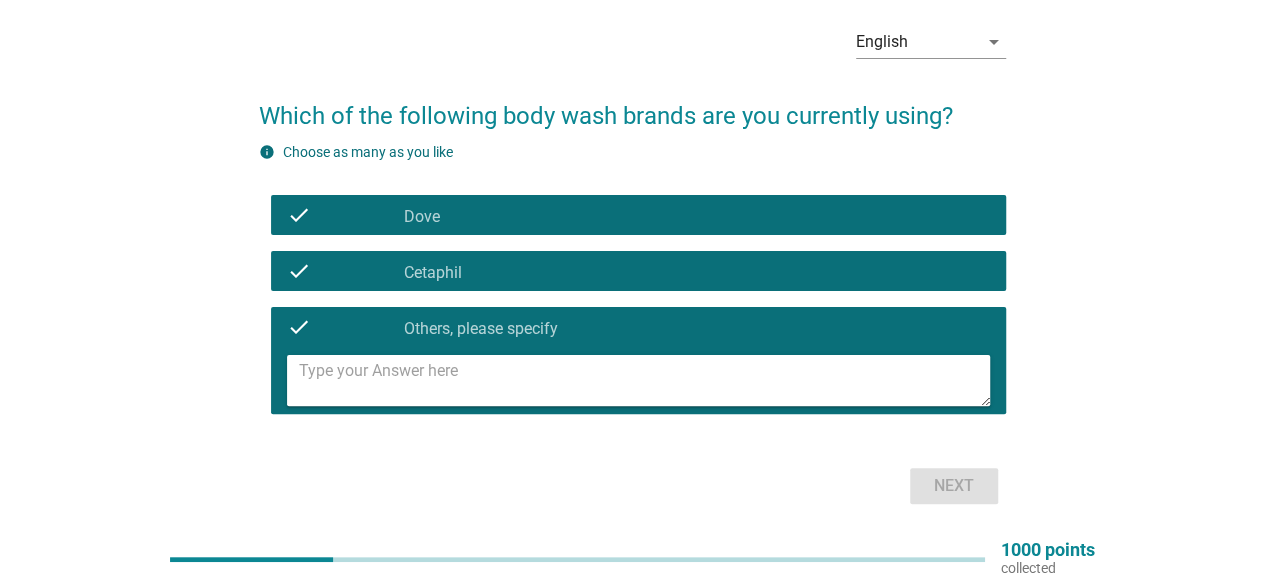 click at bounding box center (644, 380) 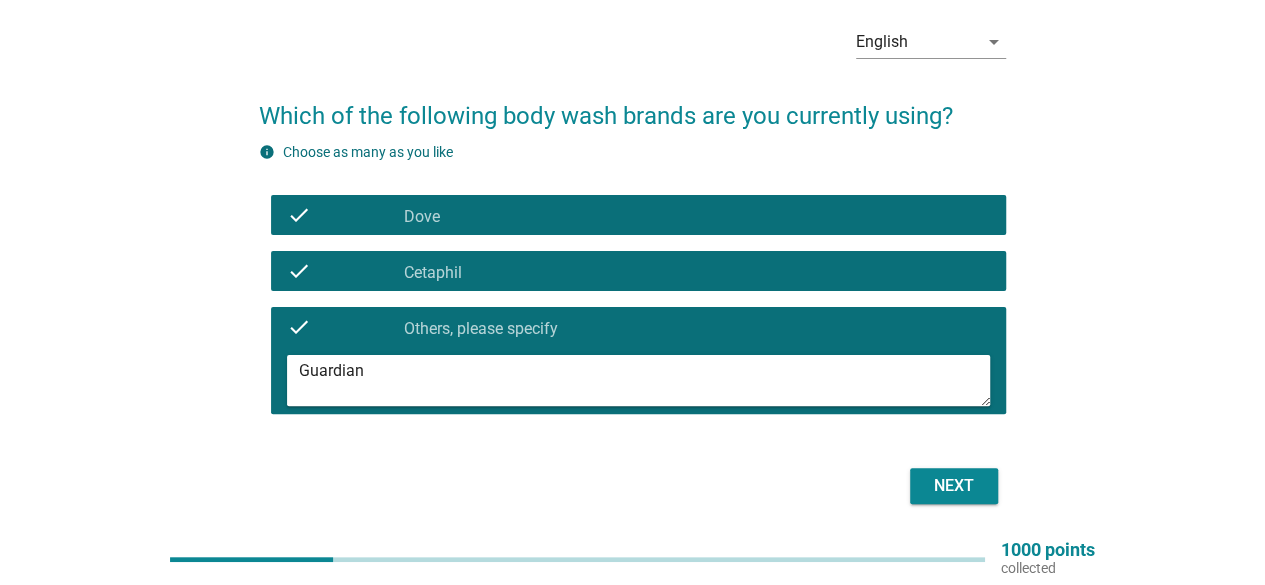 type on "Guardian" 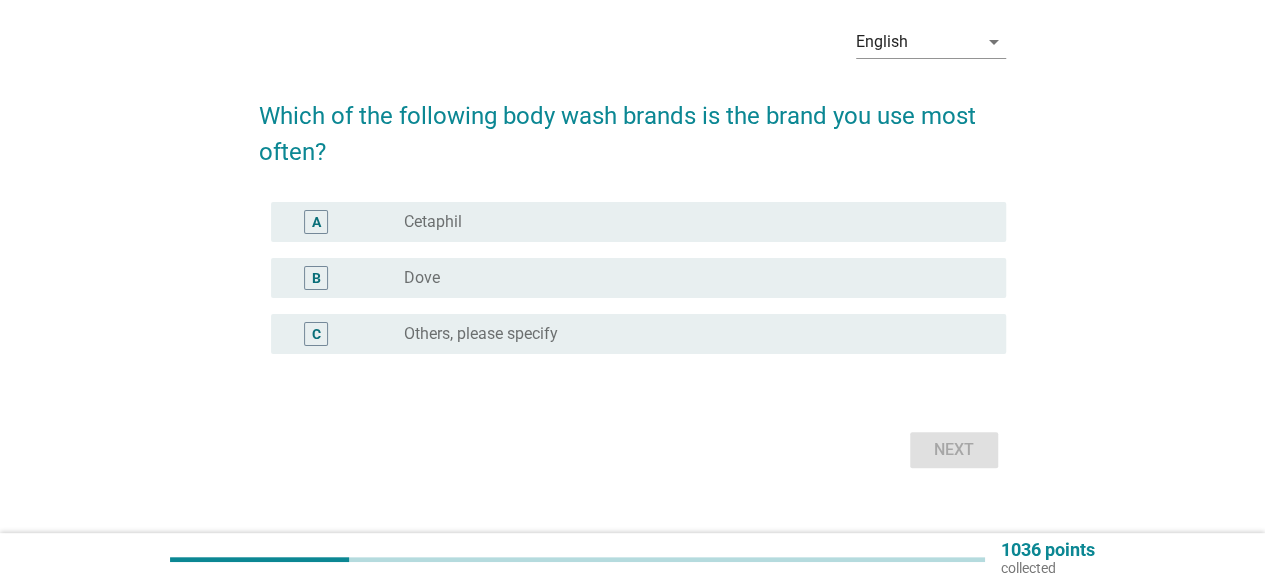 scroll, scrollTop: 0, scrollLeft: 0, axis: both 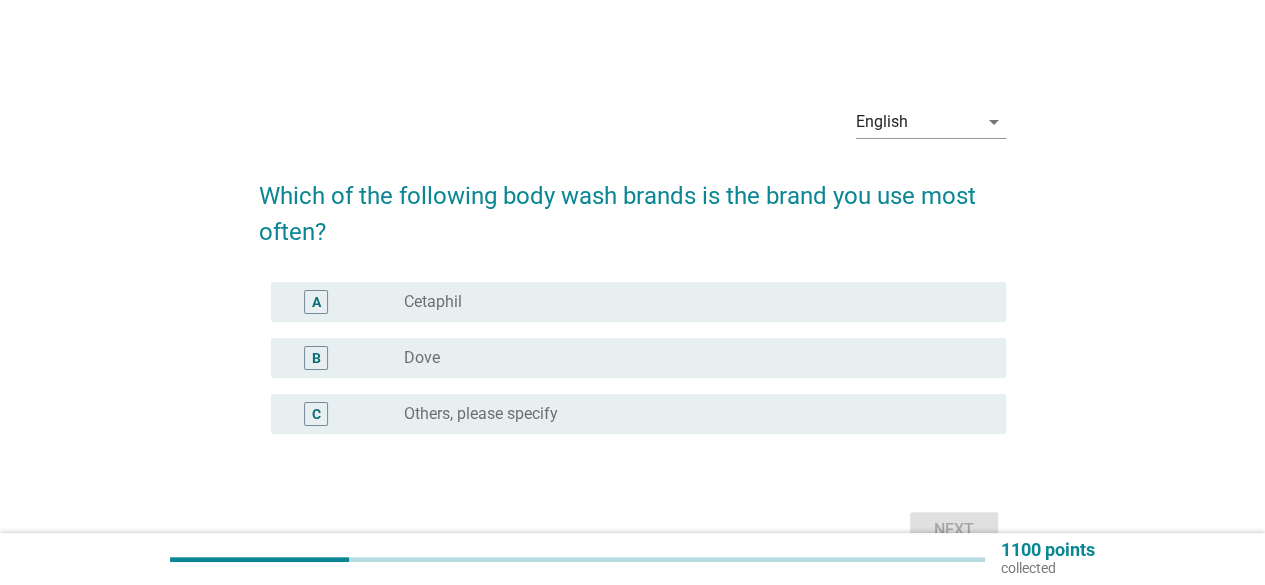 click on "Others, please specify" at bounding box center [481, 414] 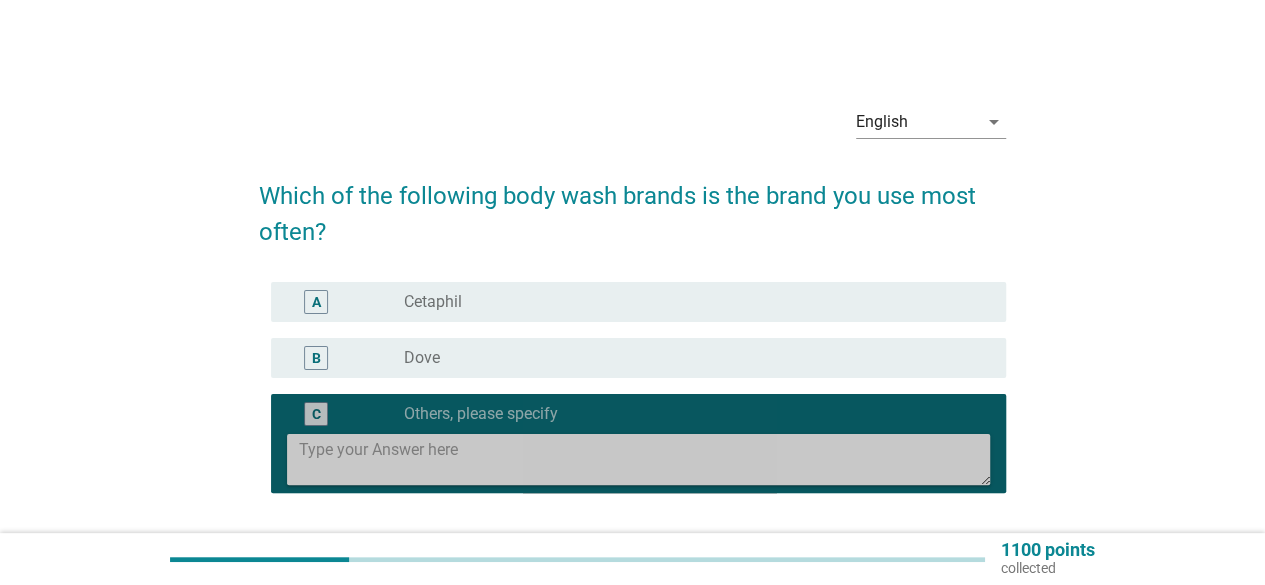 click at bounding box center (644, 459) 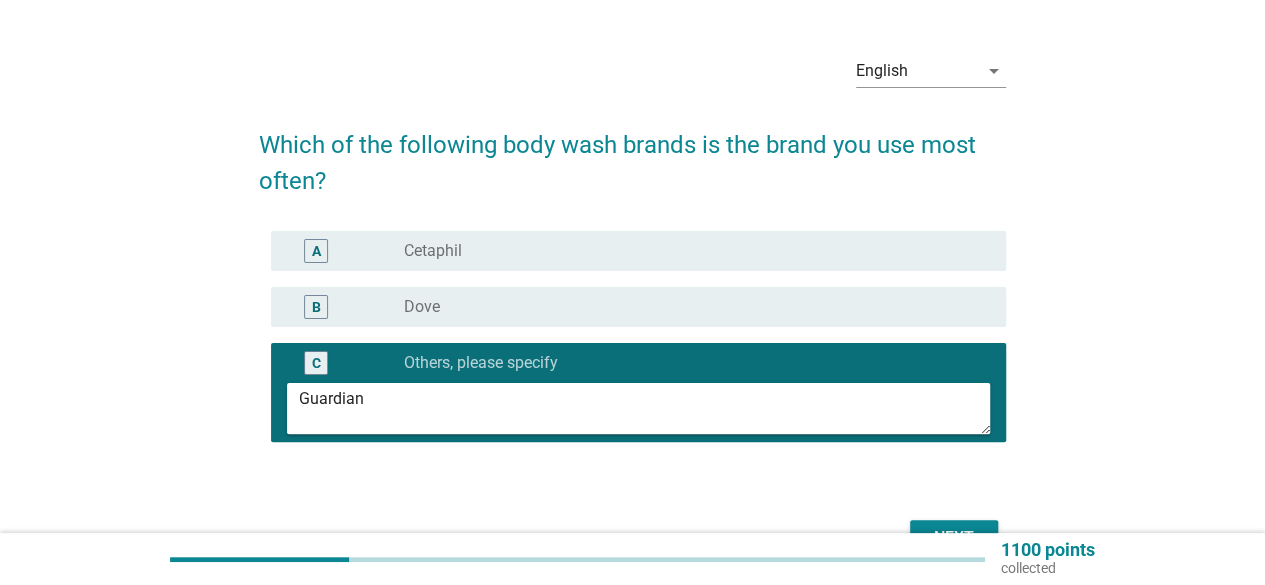 scroll, scrollTop: 170, scrollLeft: 0, axis: vertical 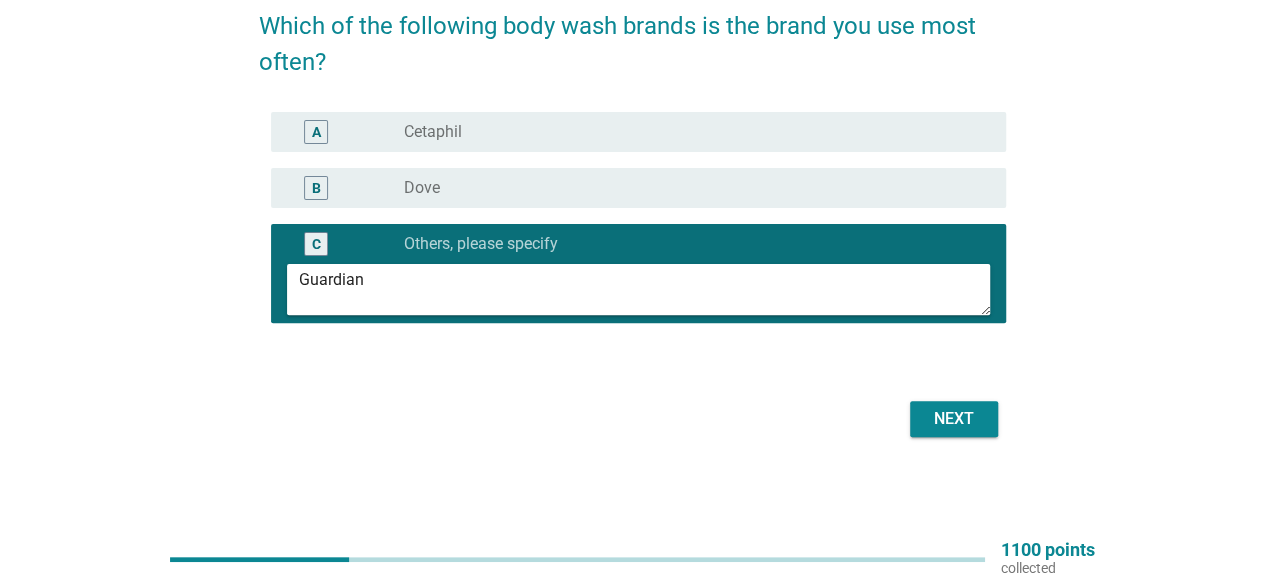 type on "Guardian" 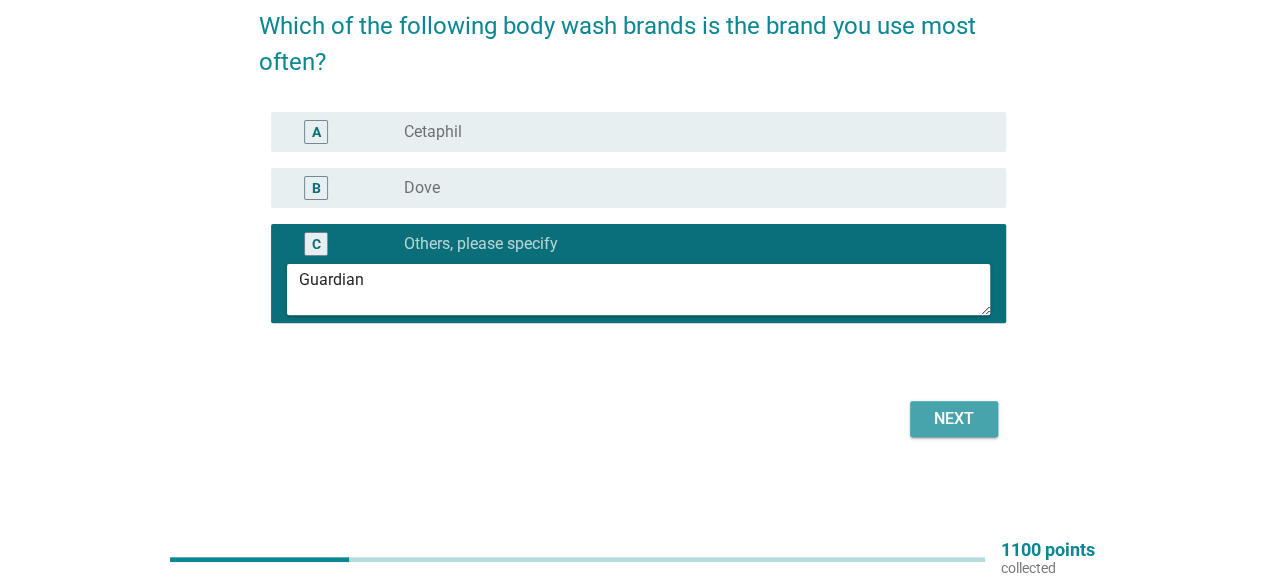 click on "Next" at bounding box center [954, 419] 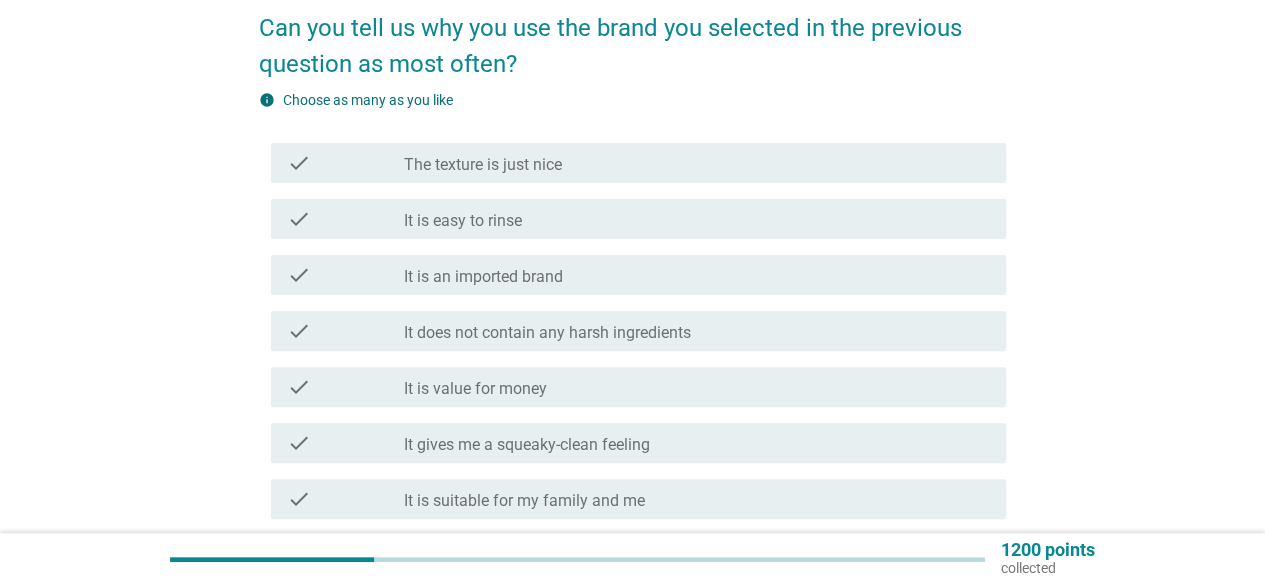scroll, scrollTop: 200, scrollLeft: 0, axis: vertical 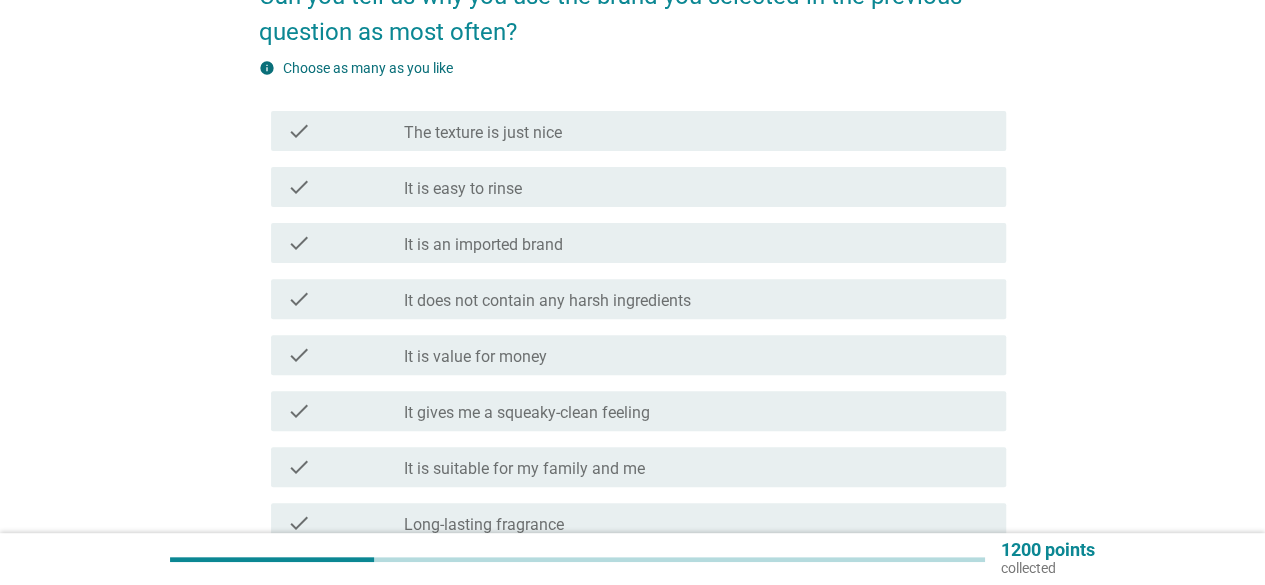 click on "check_box_outline_blank It is value for money" at bounding box center (697, 355) 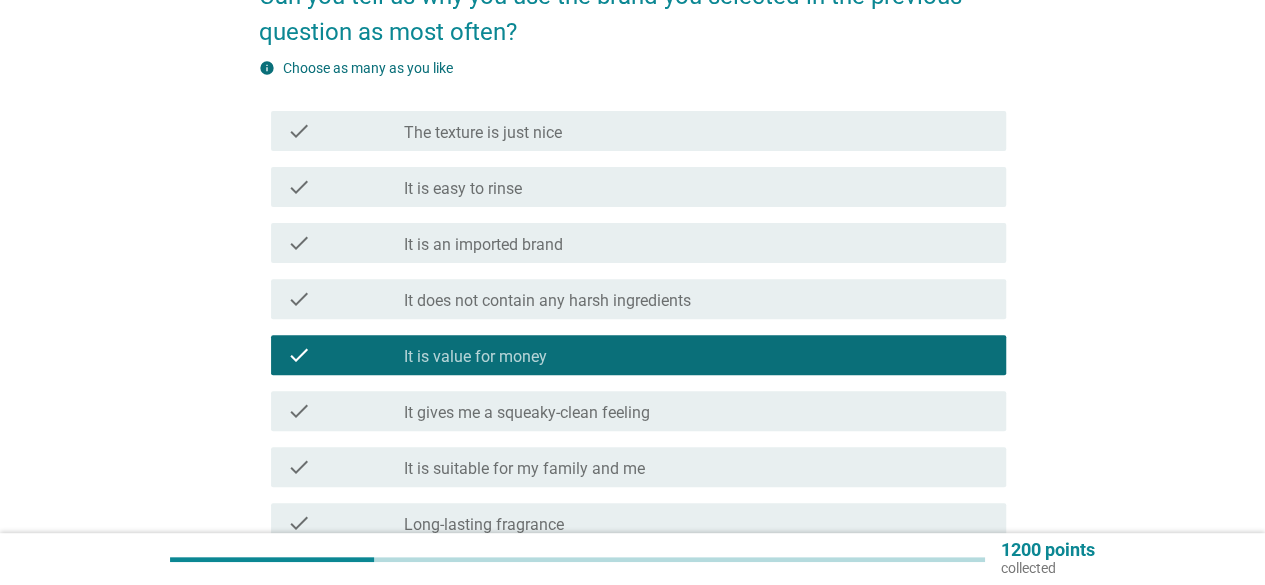 scroll, scrollTop: 300, scrollLeft: 0, axis: vertical 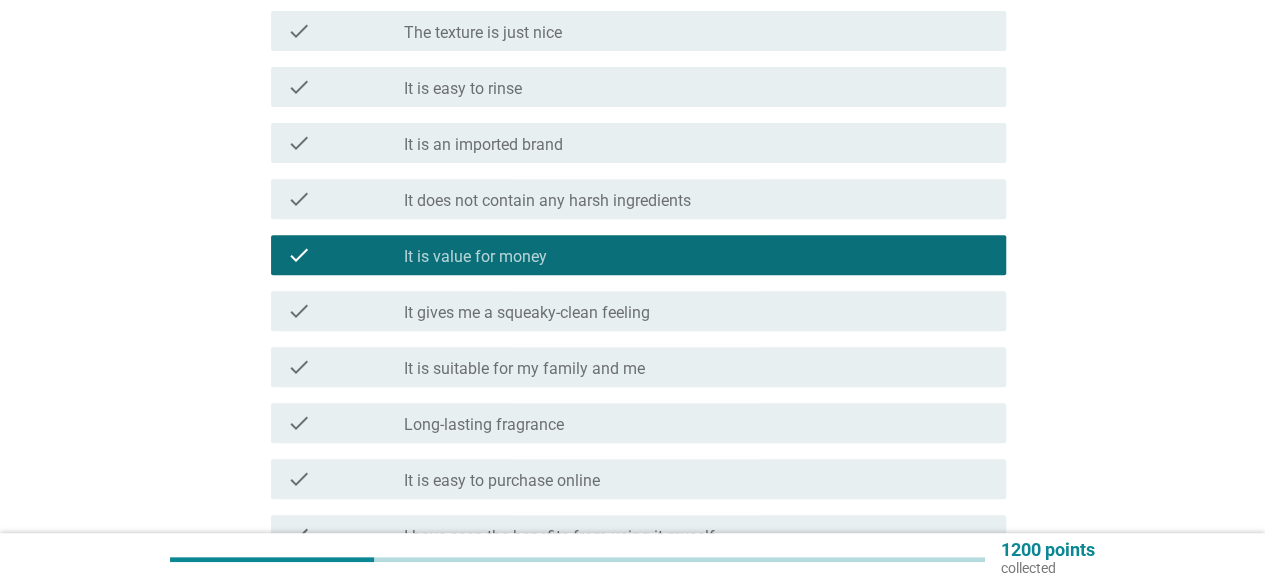 click on "It is suitable for my family and me" at bounding box center [524, 369] 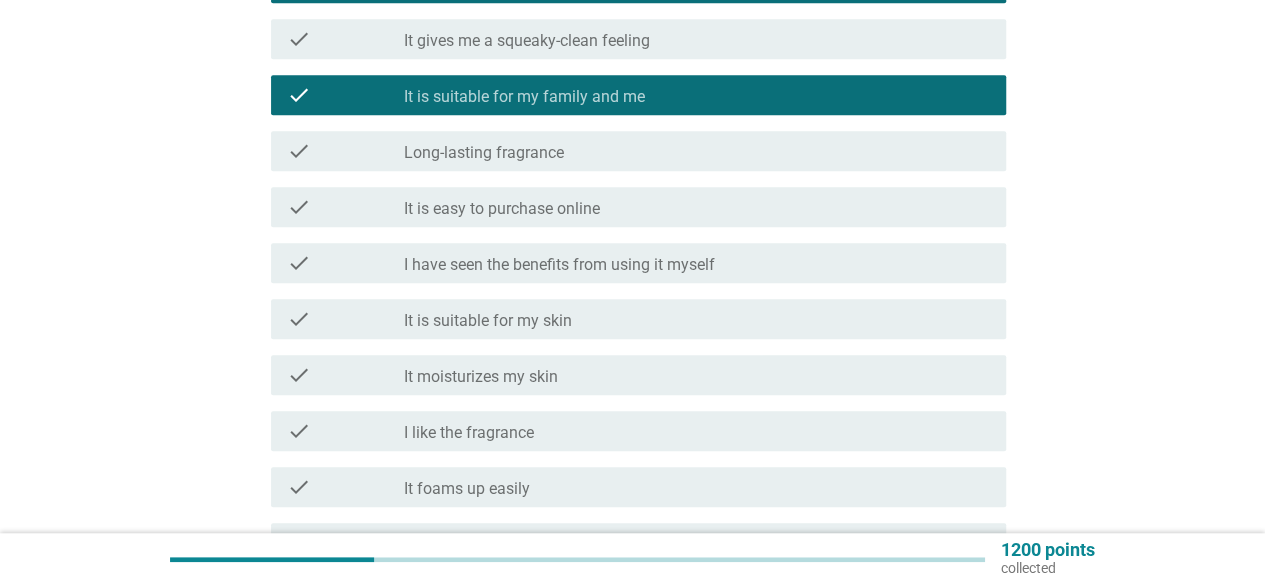 scroll, scrollTop: 600, scrollLeft: 0, axis: vertical 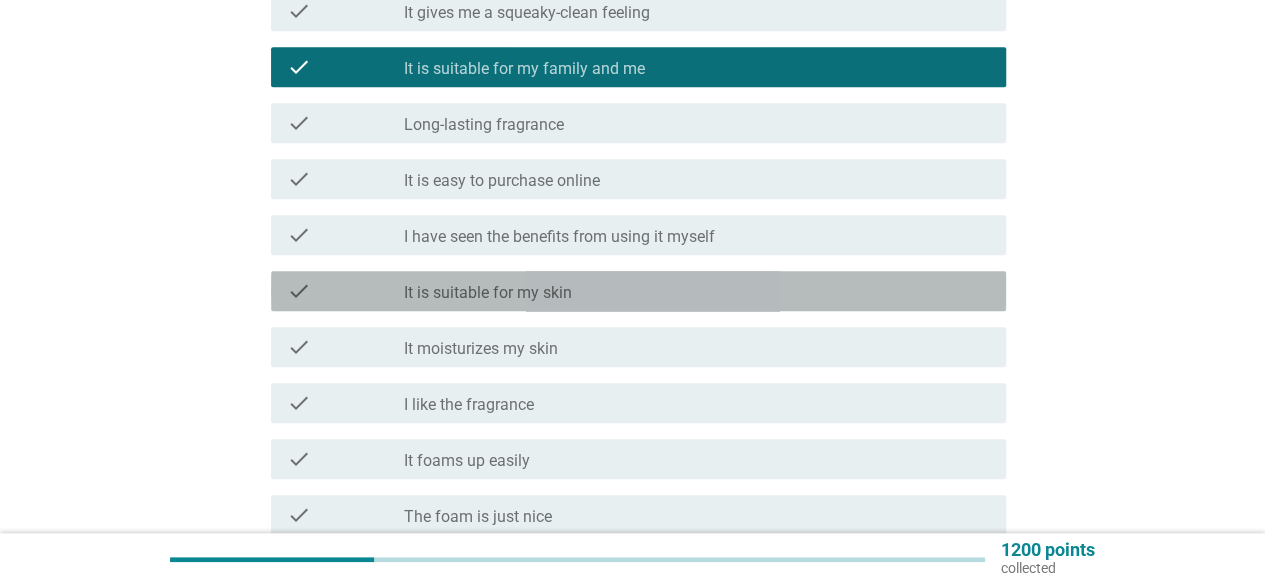 click on "check_box_outline_blank It is suitable for my skin" at bounding box center [697, 291] 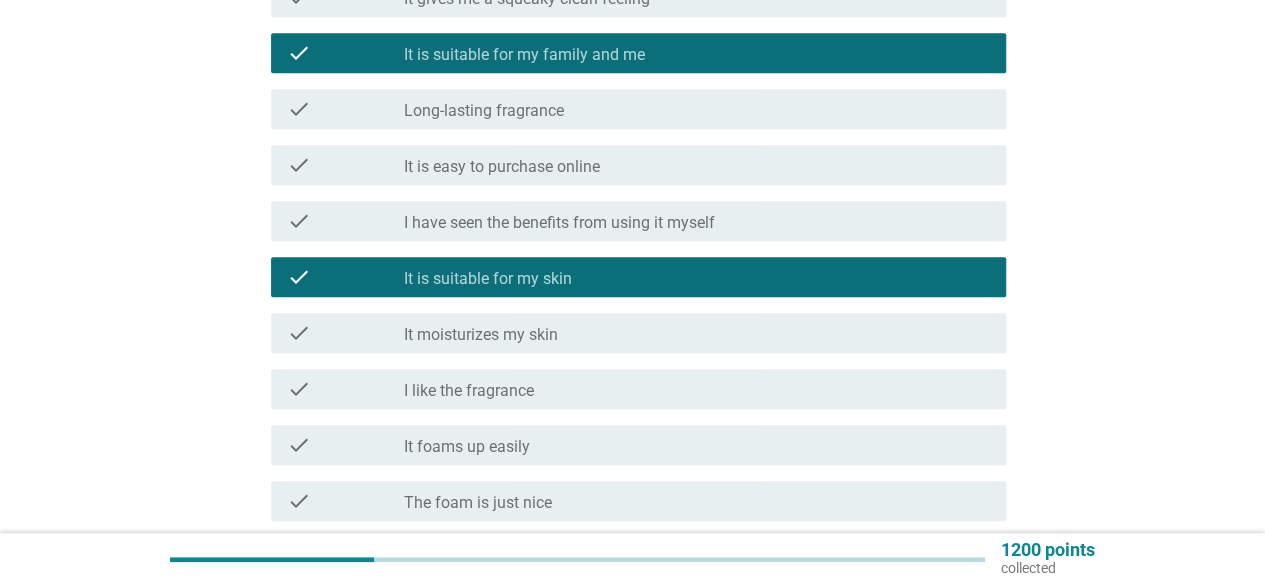 scroll, scrollTop: 800, scrollLeft: 0, axis: vertical 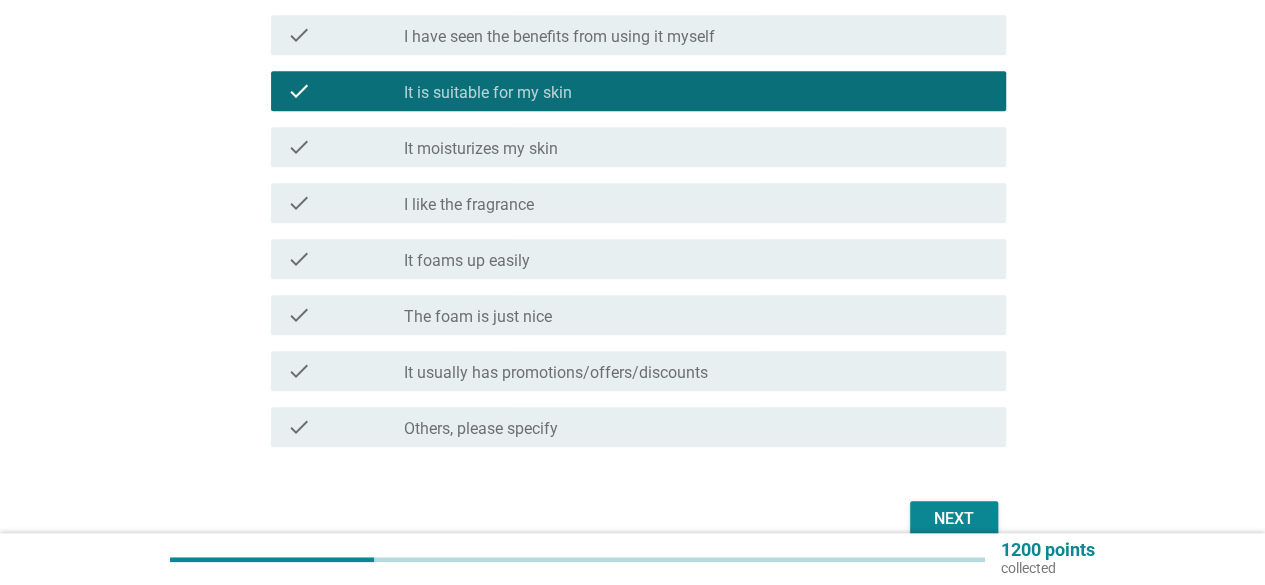 click on "check     check_box_outline_blank It usually has promotions/offers/discounts" at bounding box center (632, 371) 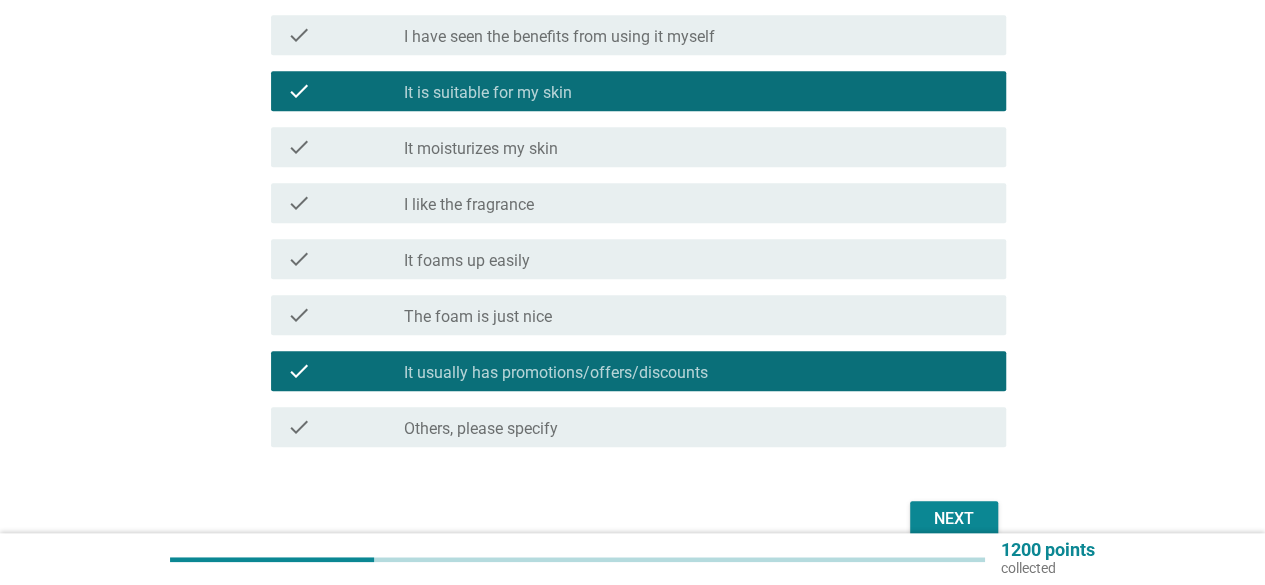 click on "Next" at bounding box center [954, 519] 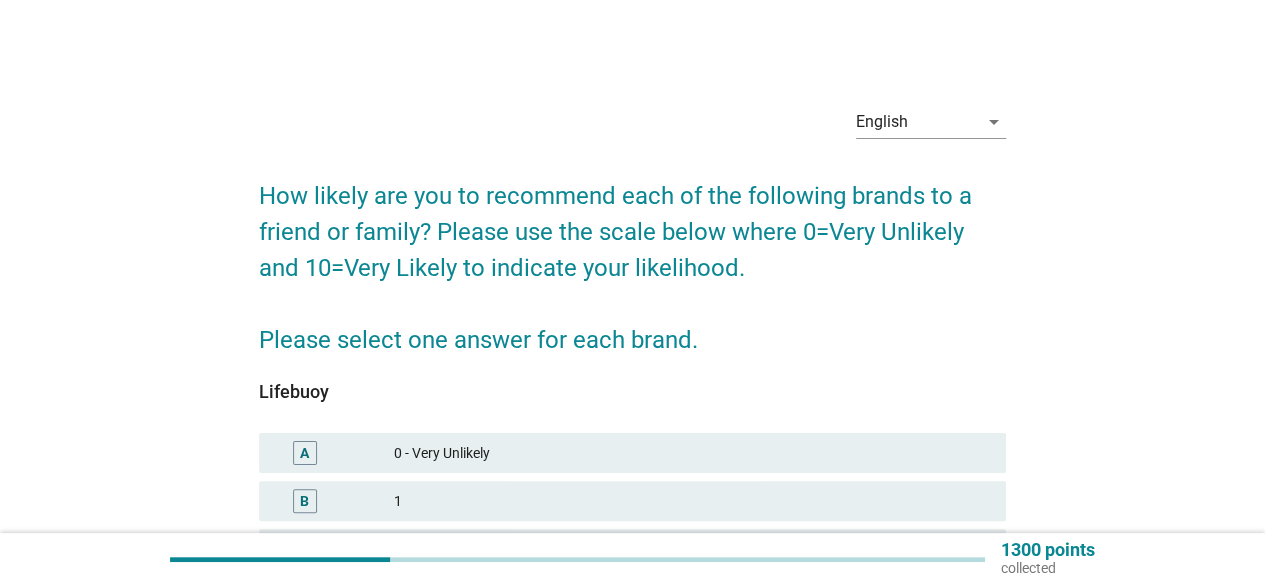 scroll, scrollTop: 100, scrollLeft: 0, axis: vertical 